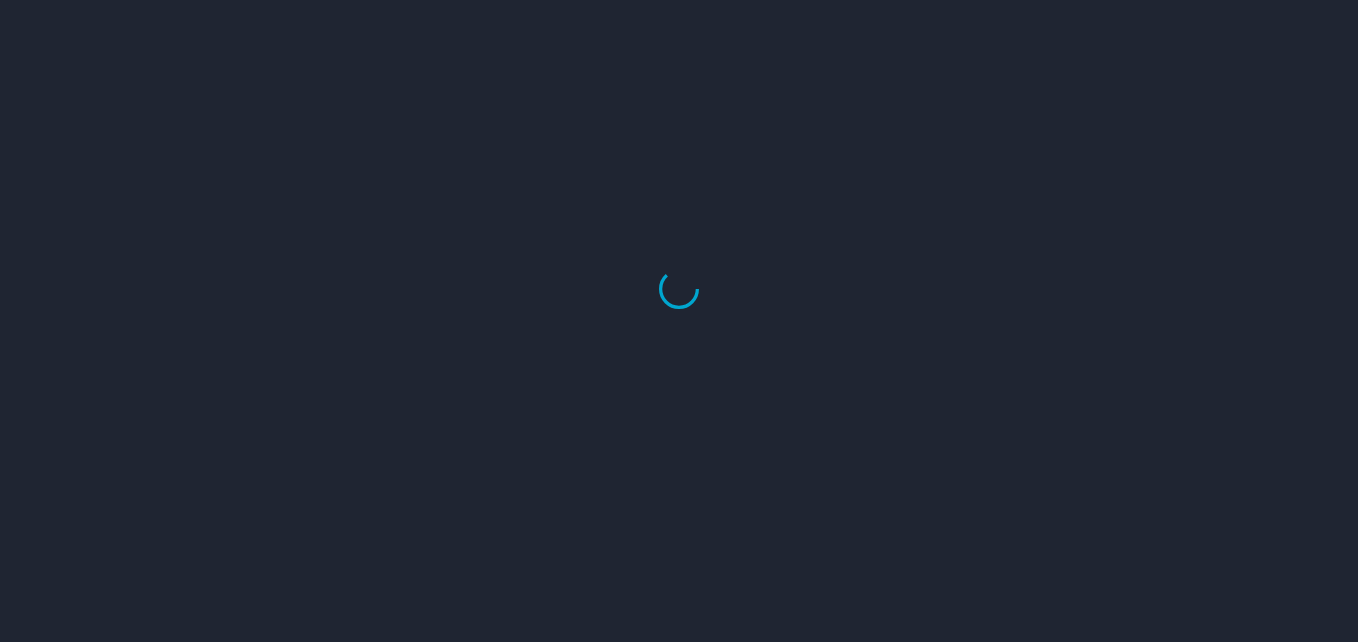 scroll, scrollTop: 0, scrollLeft: 0, axis: both 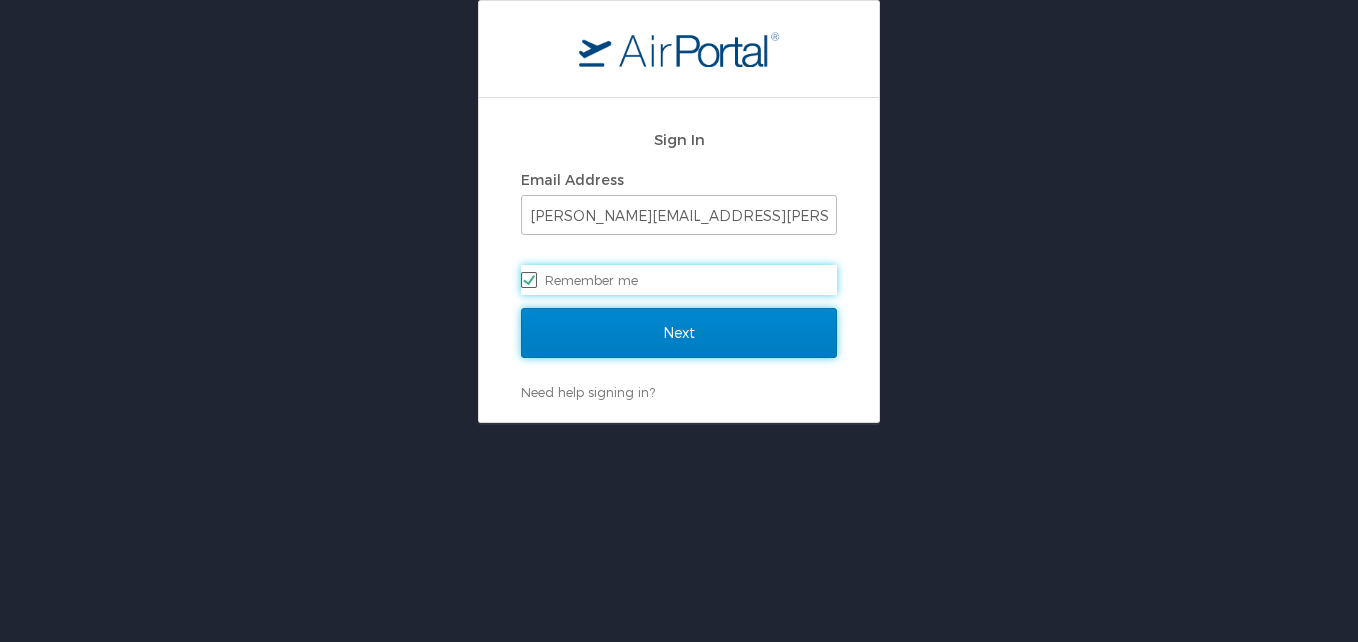 click on "Next" at bounding box center (679, 333) 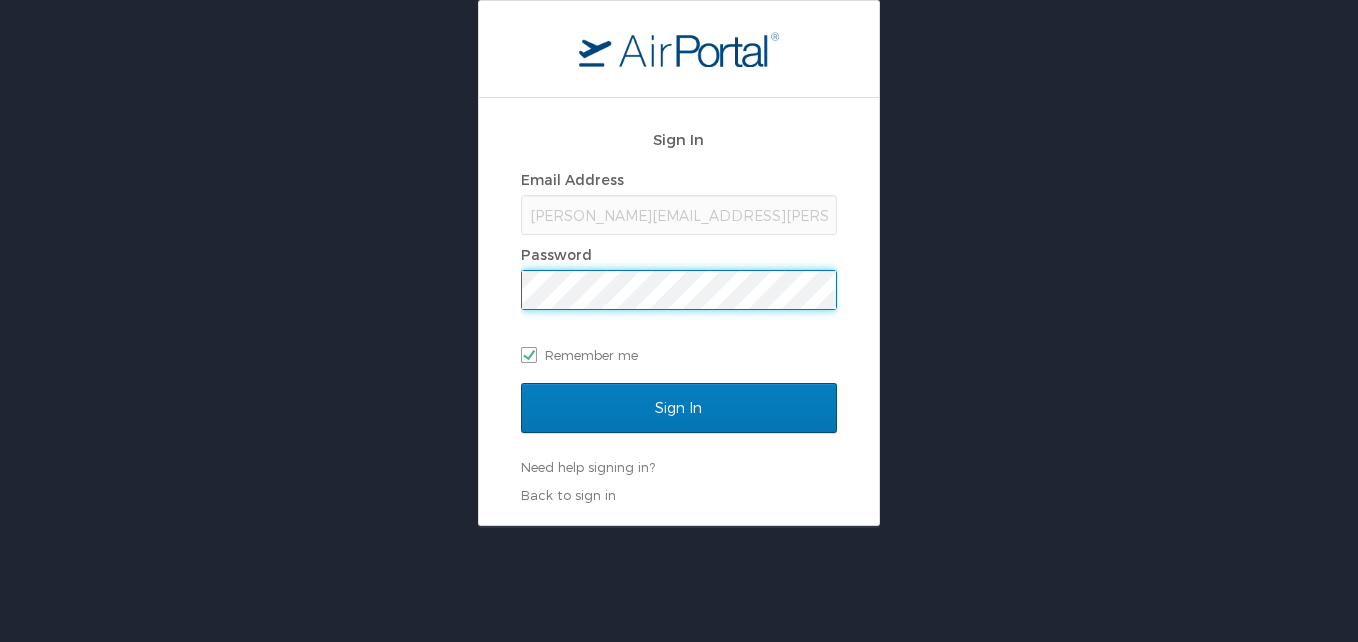 scroll, scrollTop: 0, scrollLeft: 0, axis: both 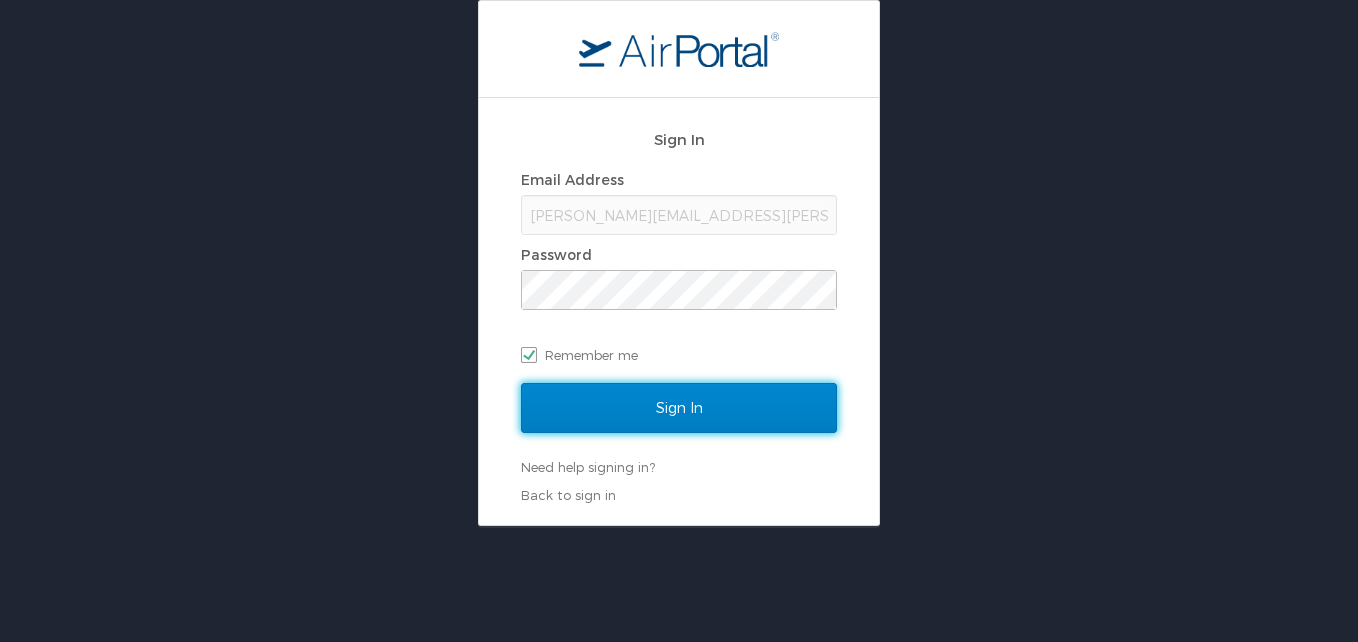 click on "Sign In" at bounding box center (679, 408) 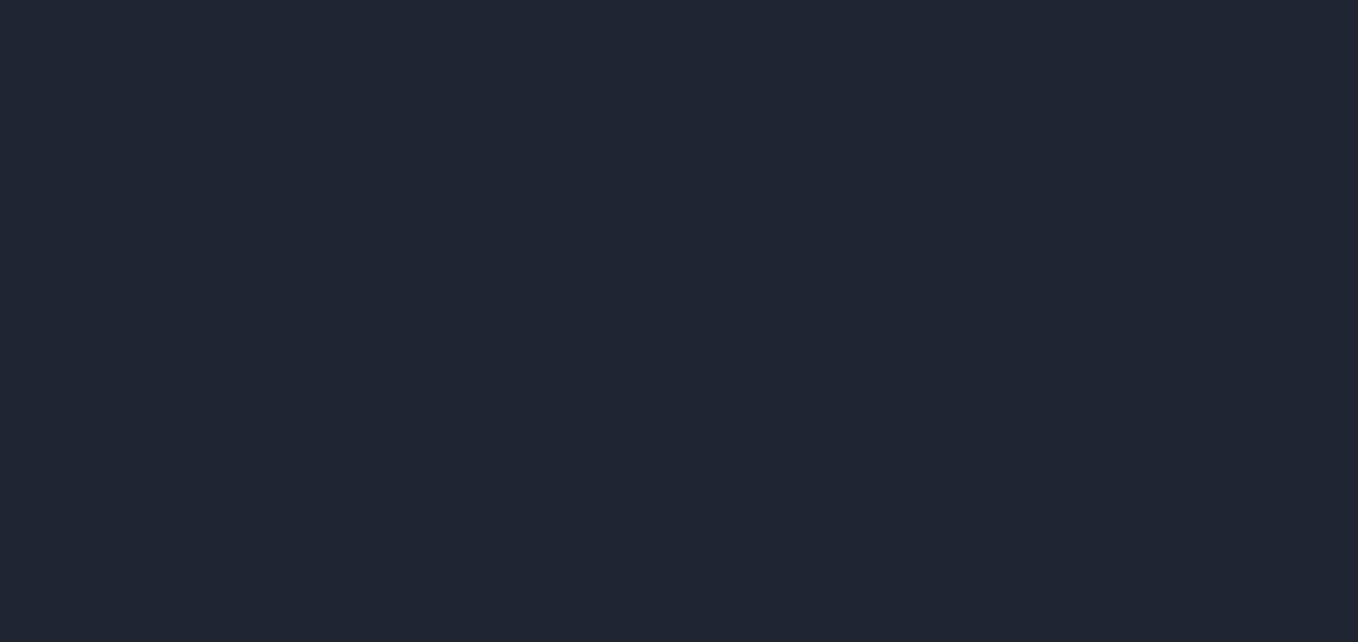 scroll, scrollTop: 0, scrollLeft: 0, axis: both 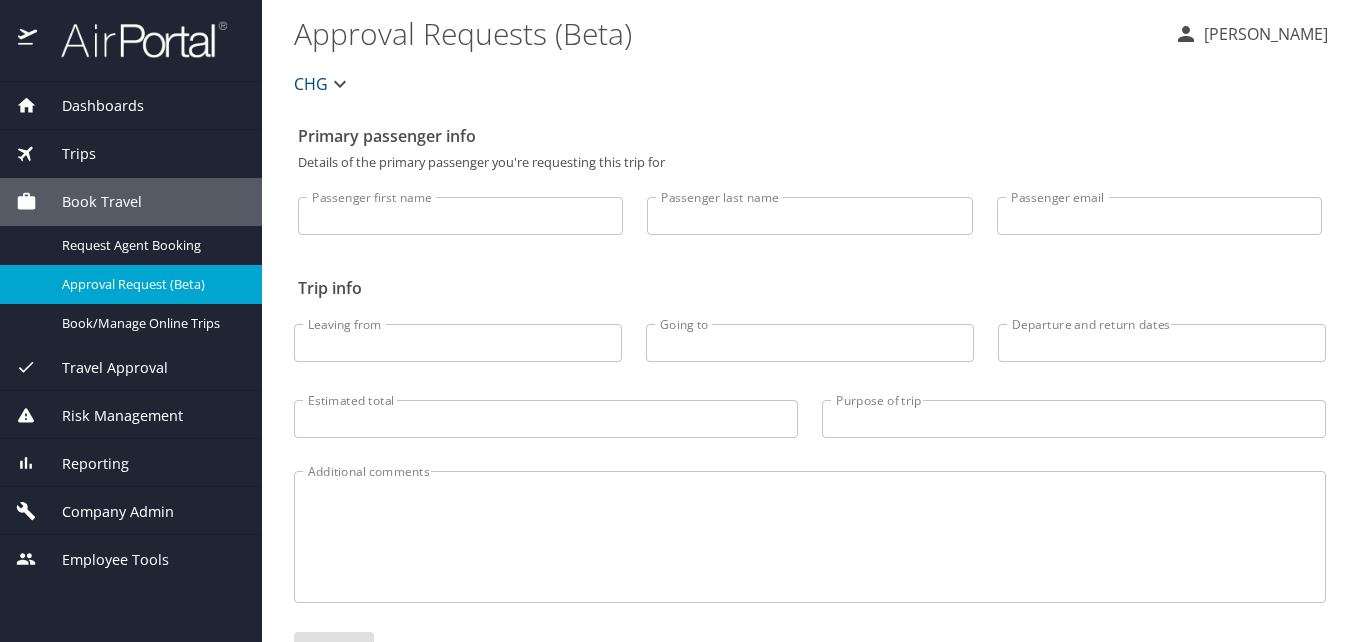 click on "Dashboards" at bounding box center (131, 106) 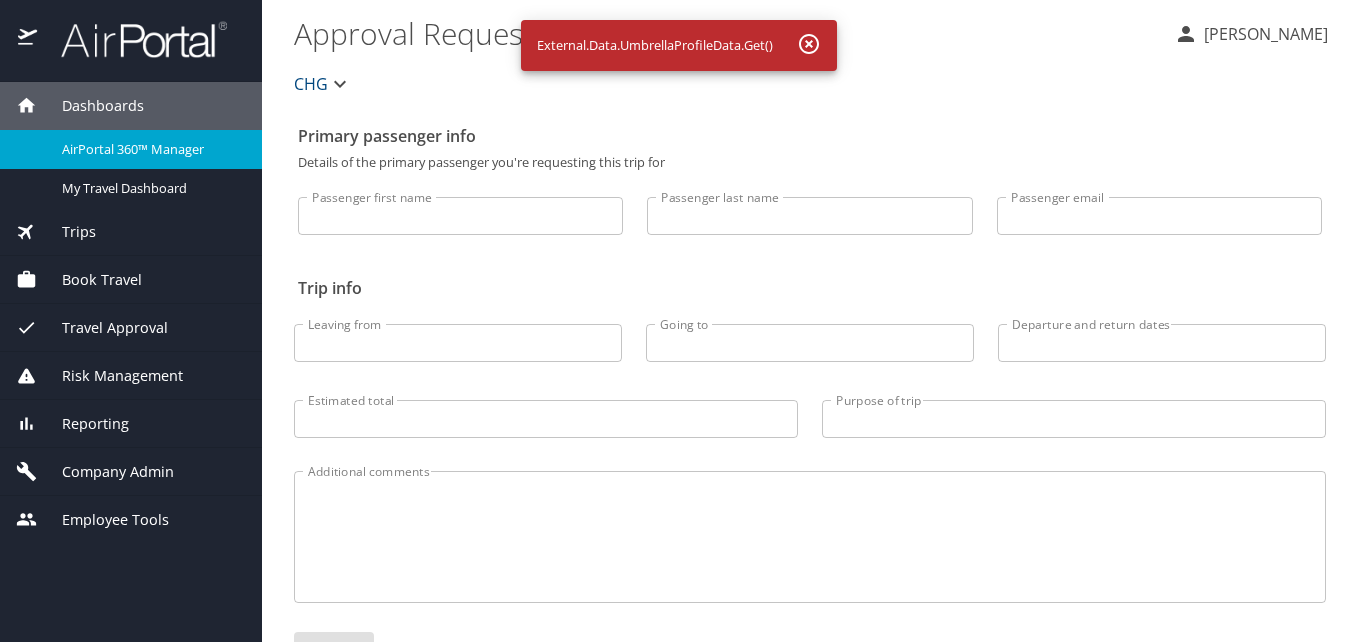 click on "AirPortal 360™ Manager" at bounding box center [150, 149] 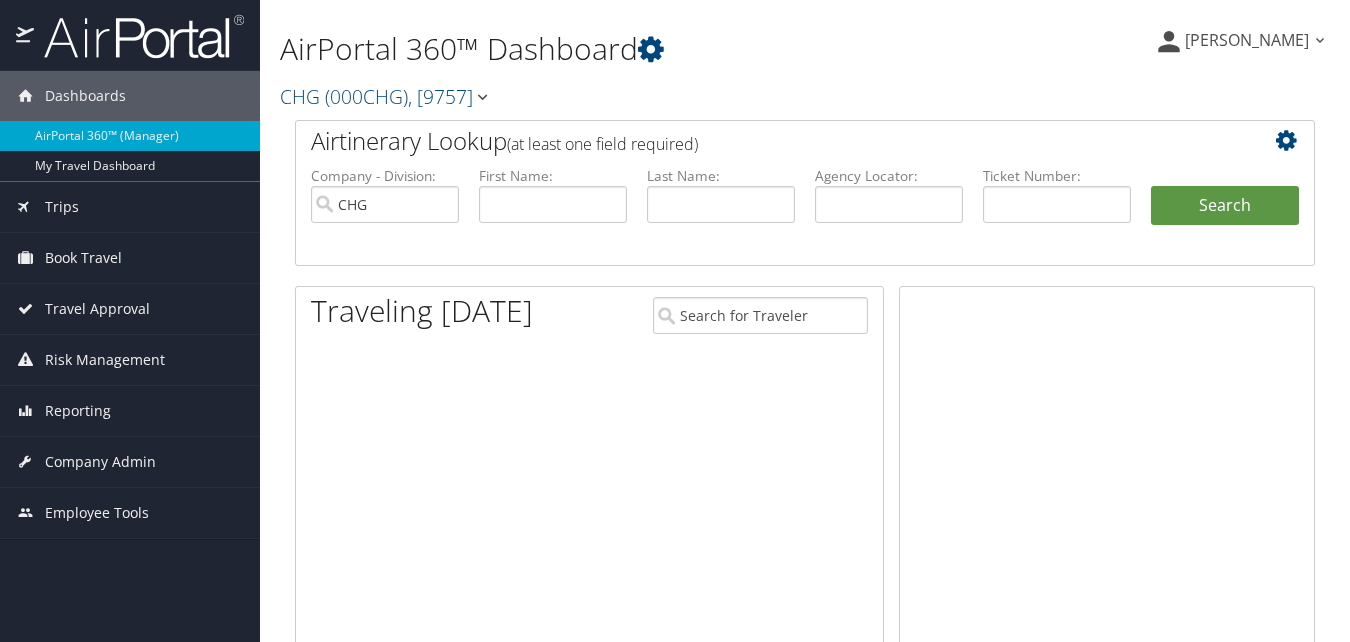 scroll, scrollTop: 0, scrollLeft: 0, axis: both 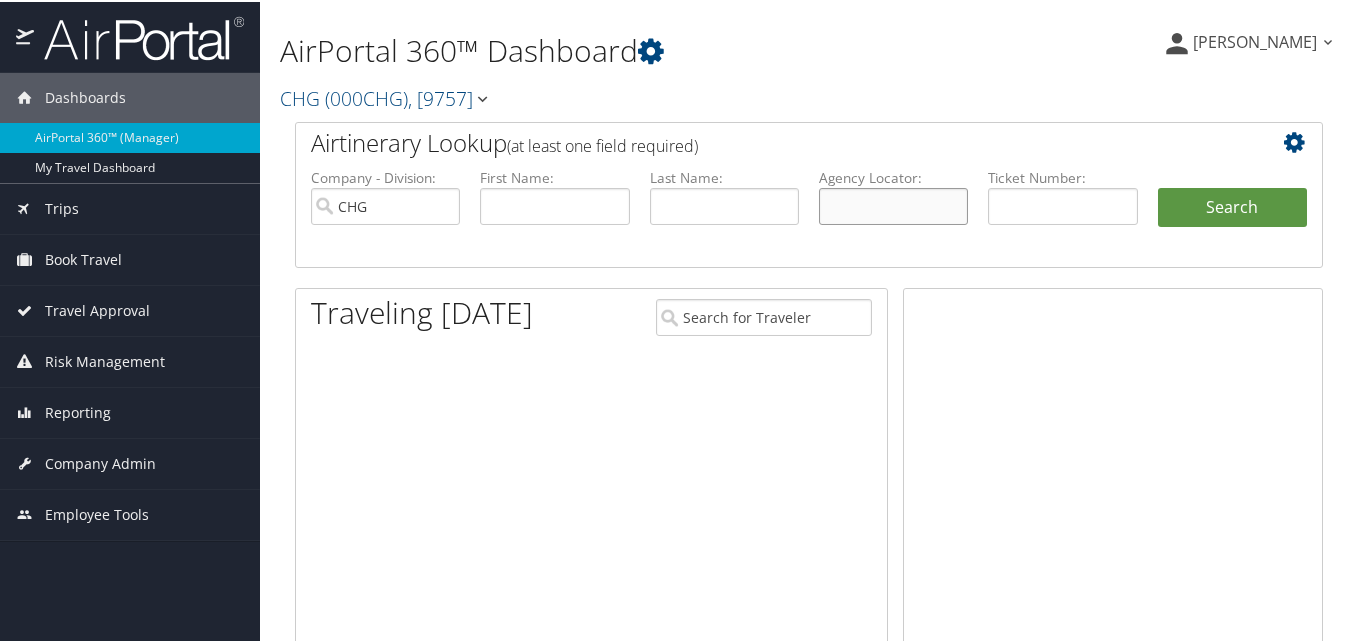 click at bounding box center [893, 204] 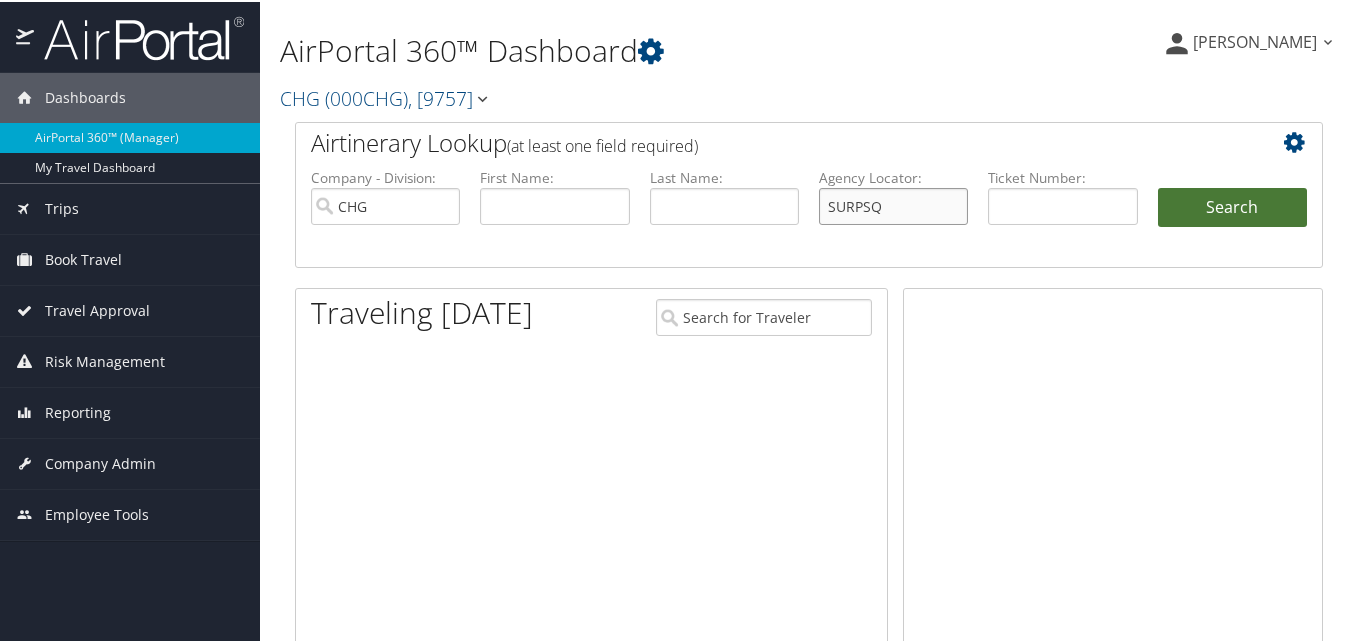 type on "SURPSQ" 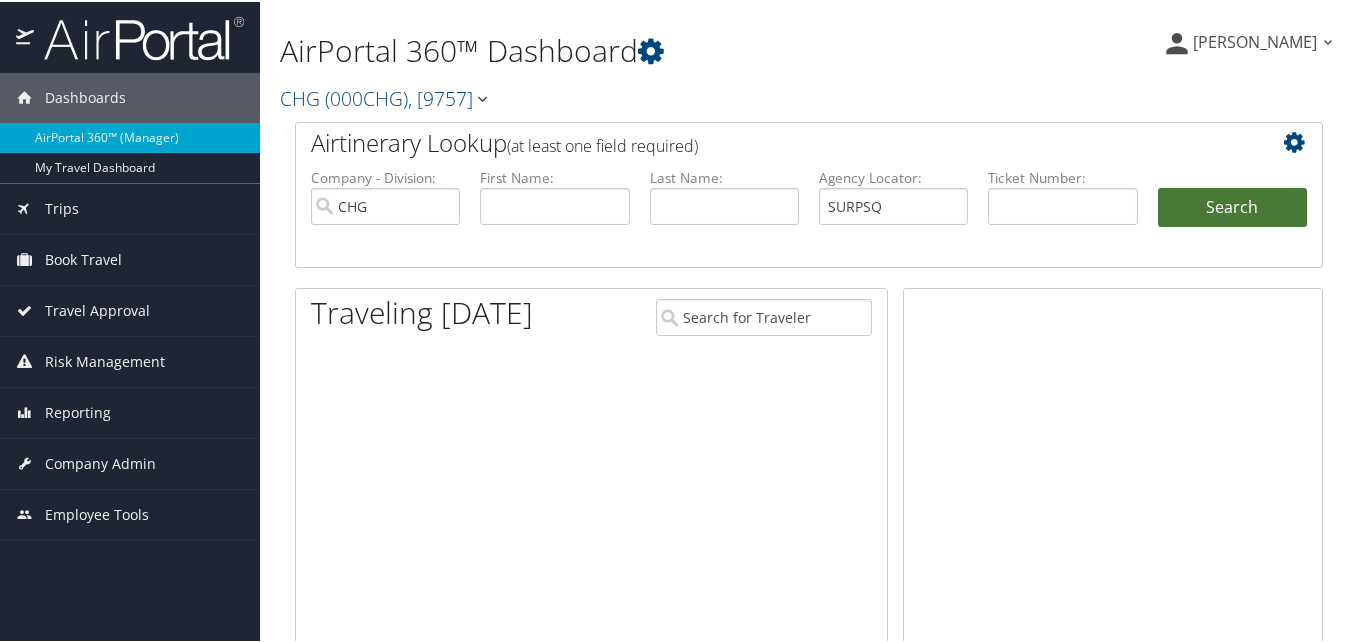 click on "Search" at bounding box center (1232, 206) 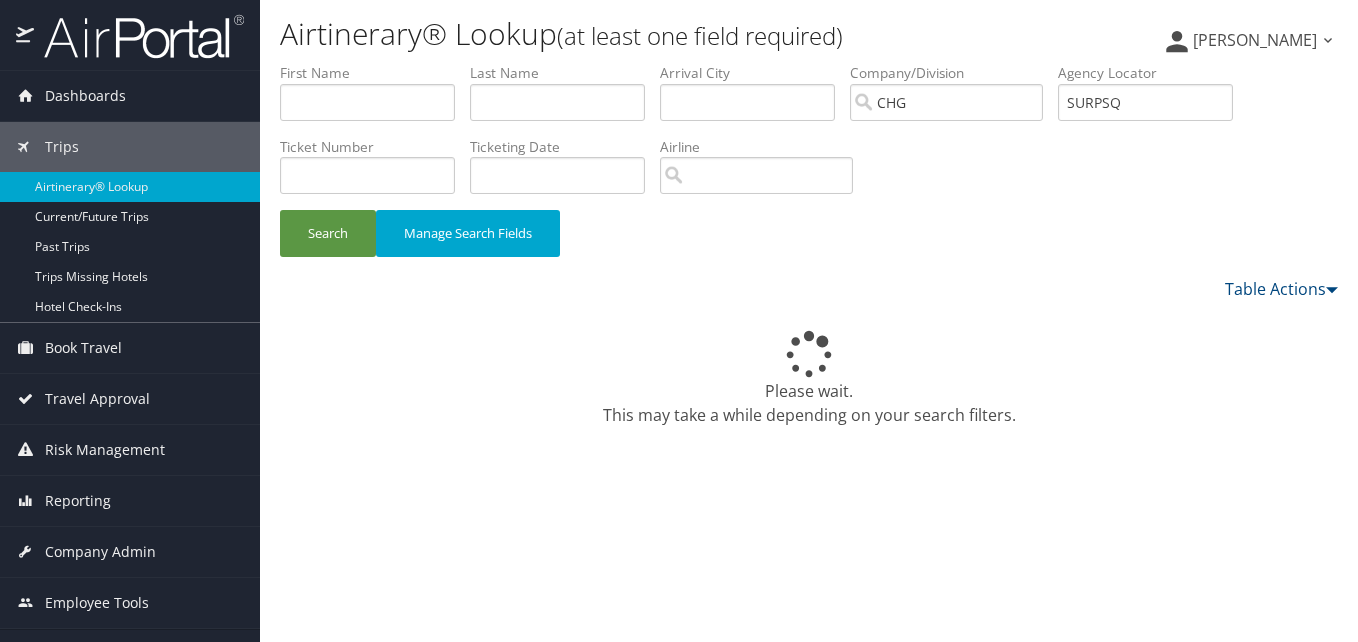 scroll, scrollTop: 0, scrollLeft: 0, axis: both 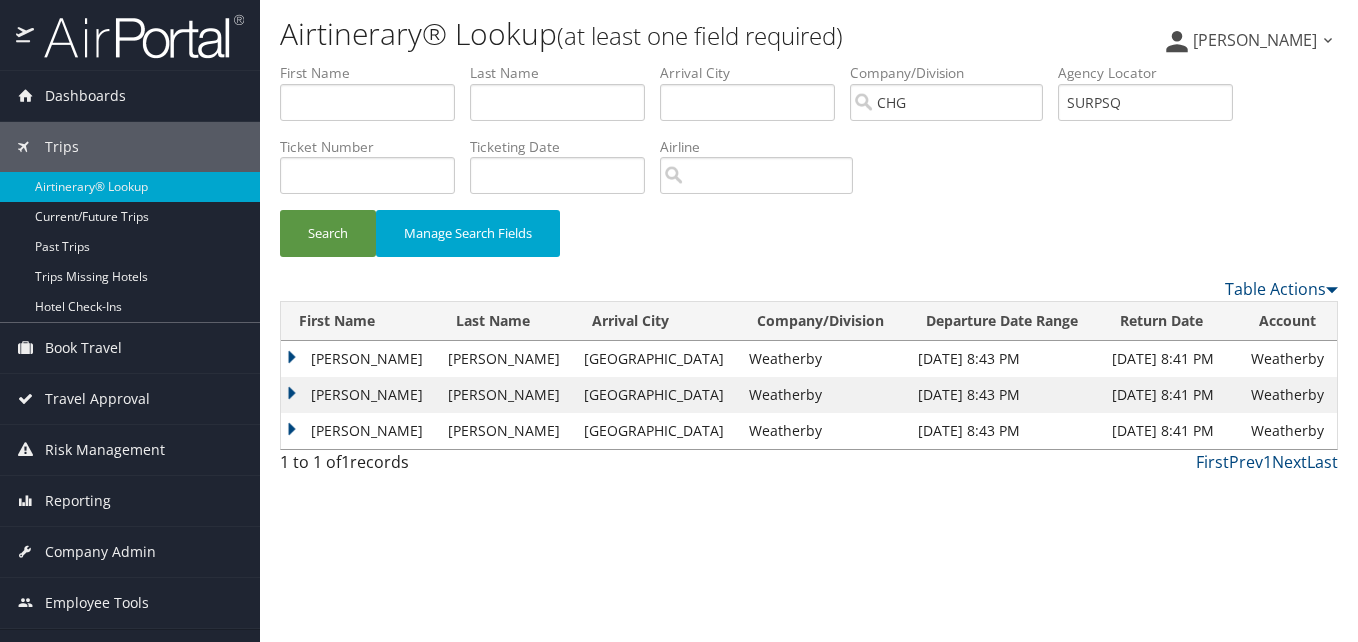 click on "Steven" at bounding box center (359, 431) 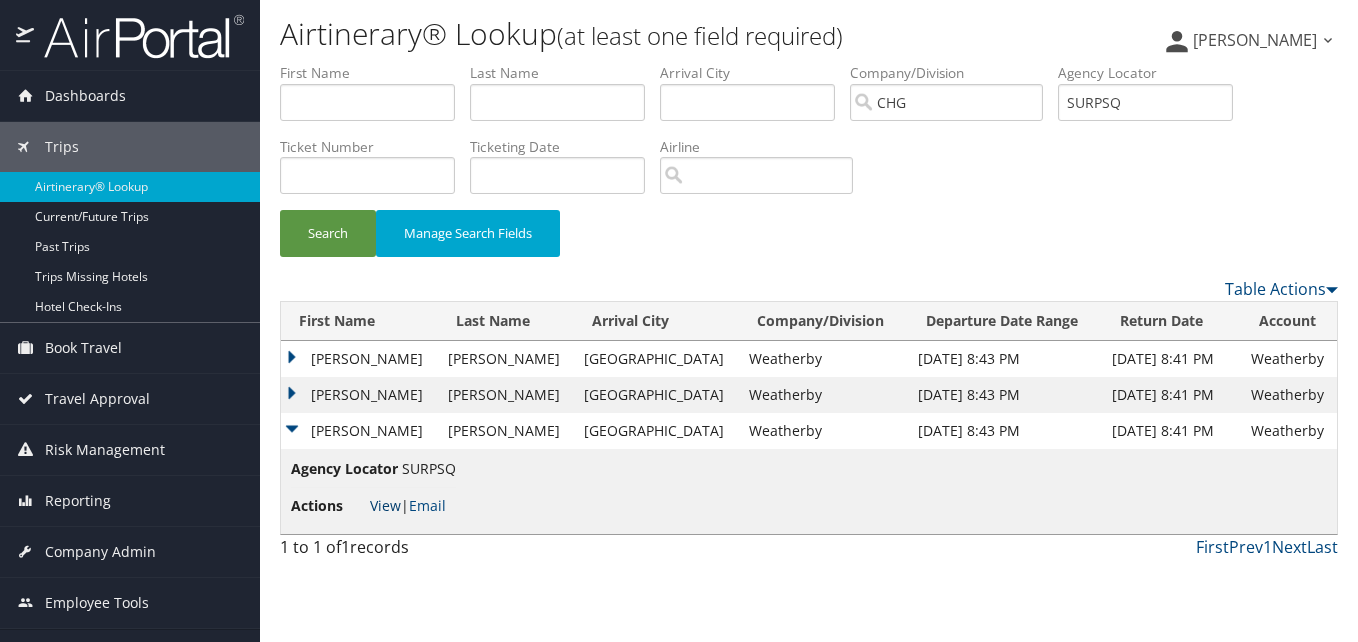 click on "View" at bounding box center [385, 505] 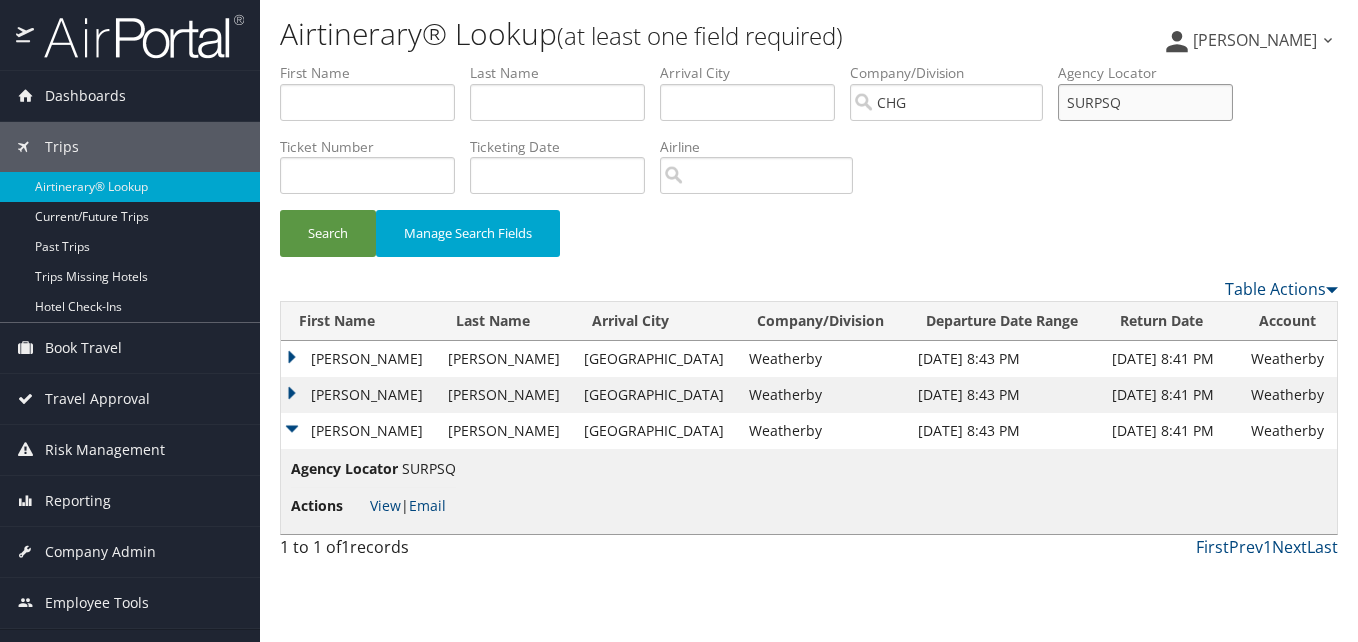 drag, startPoint x: 1146, startPoint y: 108, endPoint x: 1048, endPoint y: 97, distance: 98.61542 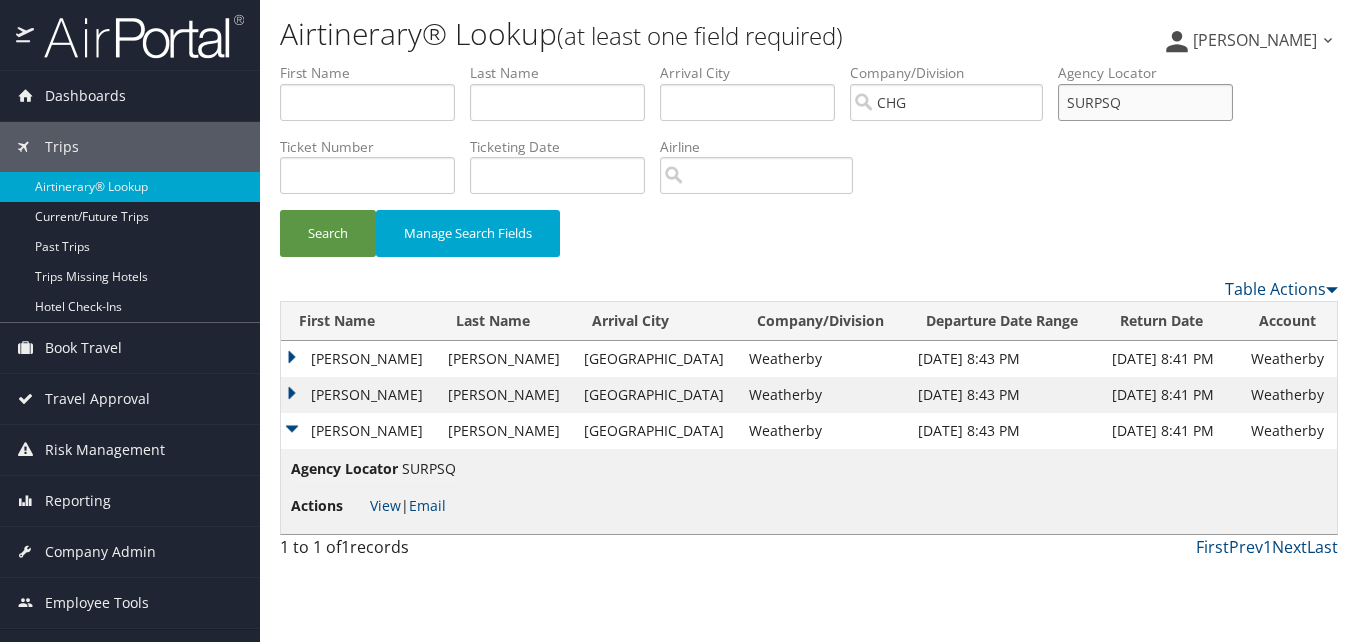 click on "First Name Last Name Departure City Arrival City Company/Division CHG Airport/City Code Departure Date Range Agency Locator SURPSQ Ticket Number Ticketing Date Invoice Number Flight Number Agent Name Air Confirmation Hotel Confirmation Credit Card - Last 4 Digits Airline Car Rental Chain Hotel Chain Rail Vendor Authorization Billable Client Code Cost Center Department Explanation Manager ID Project Purpose Region Traveler ID" at bounding box center [809, 63] 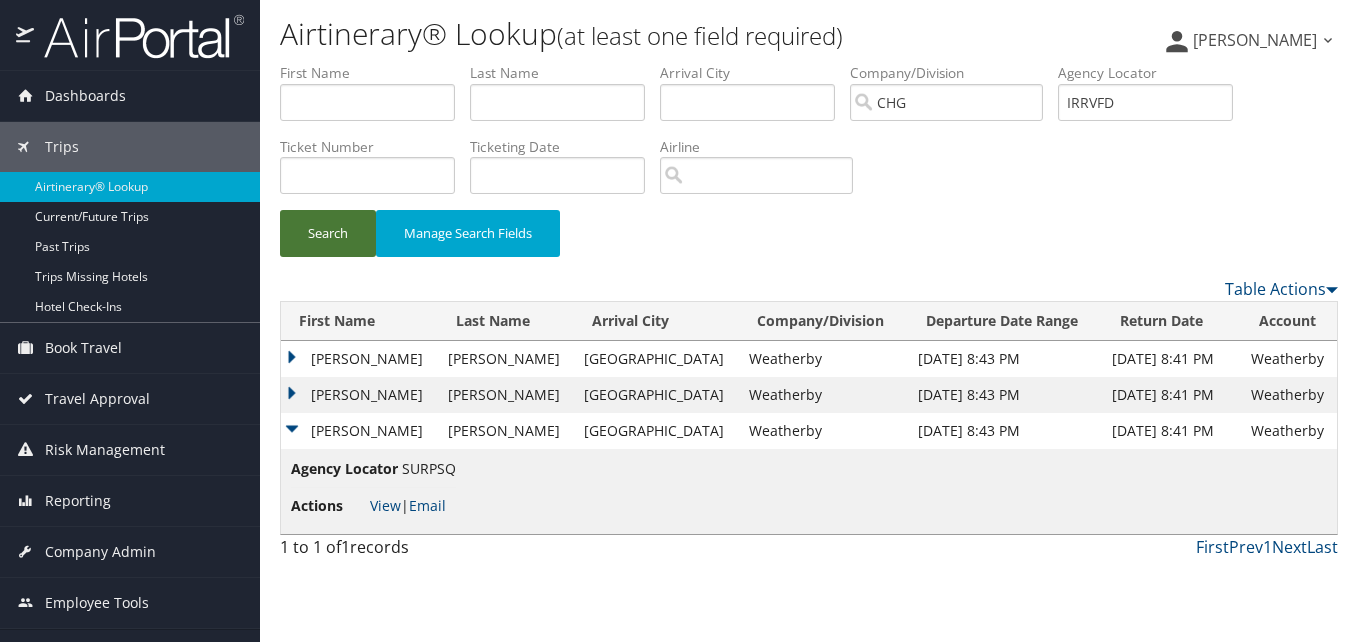 click on "Search" at bounding box center (328, 233) 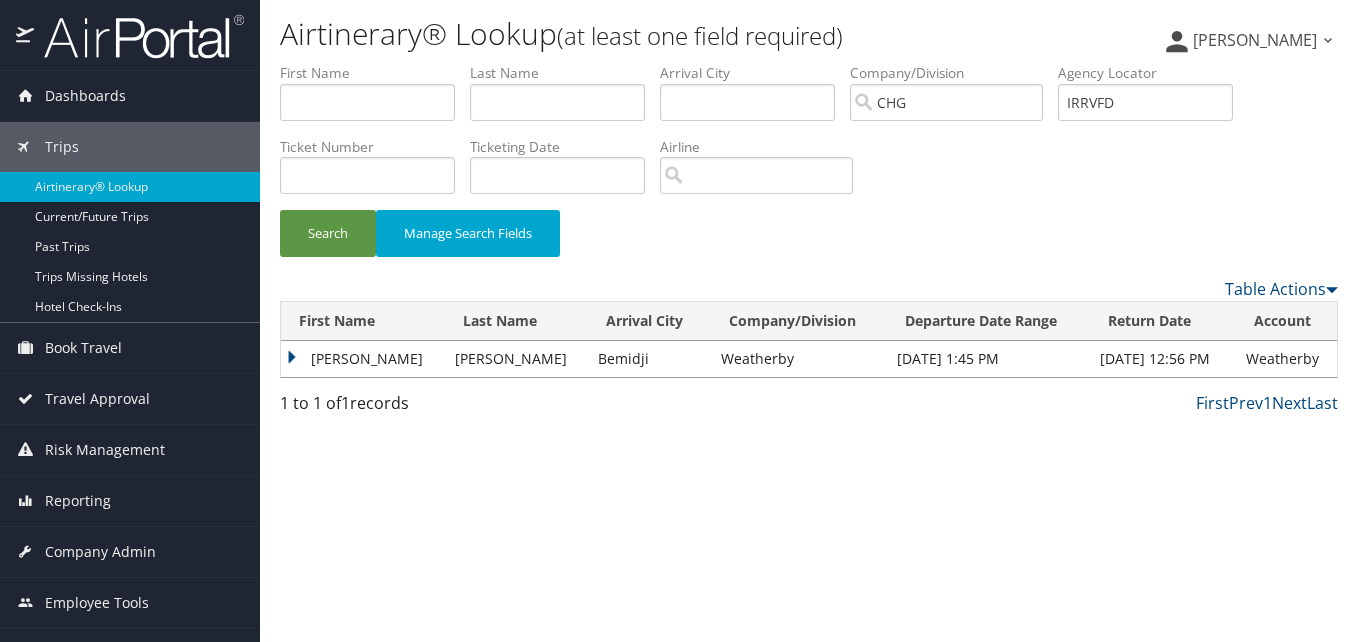 click on "Peter" at bounding box center (363, 359) 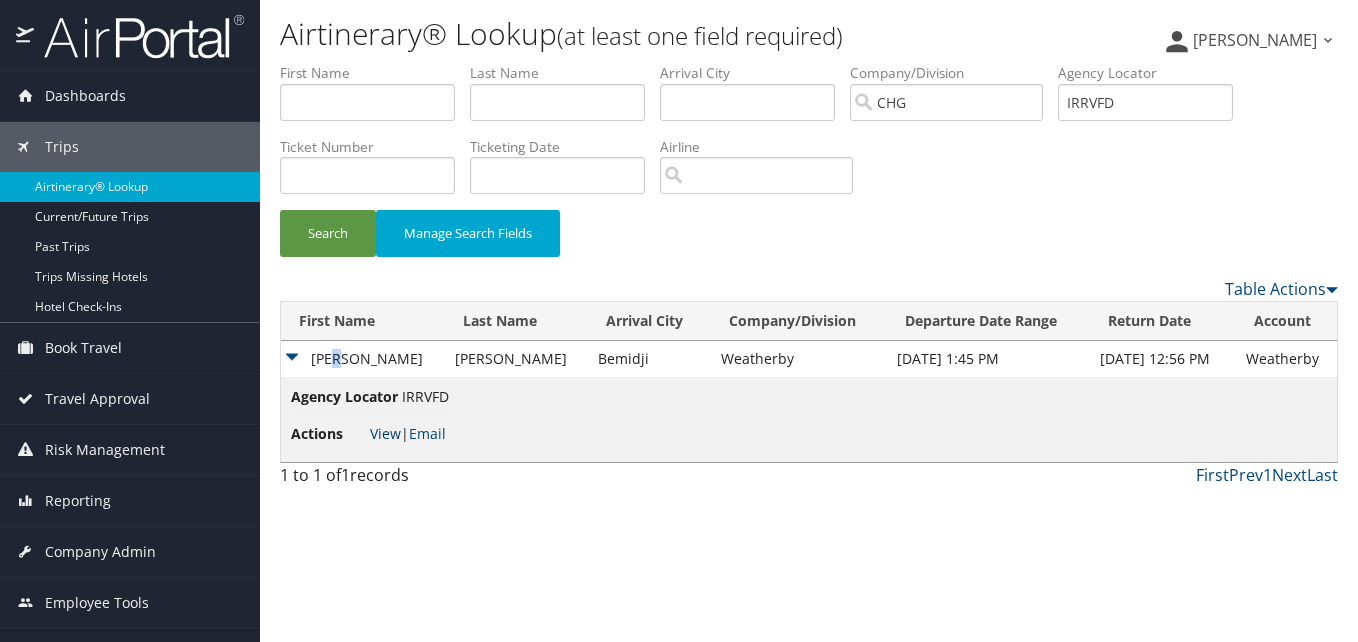drag, startPoint x: 337, startPoint y: 359, endPoint x: 387, endPoint y: 439, distance: 94.33981 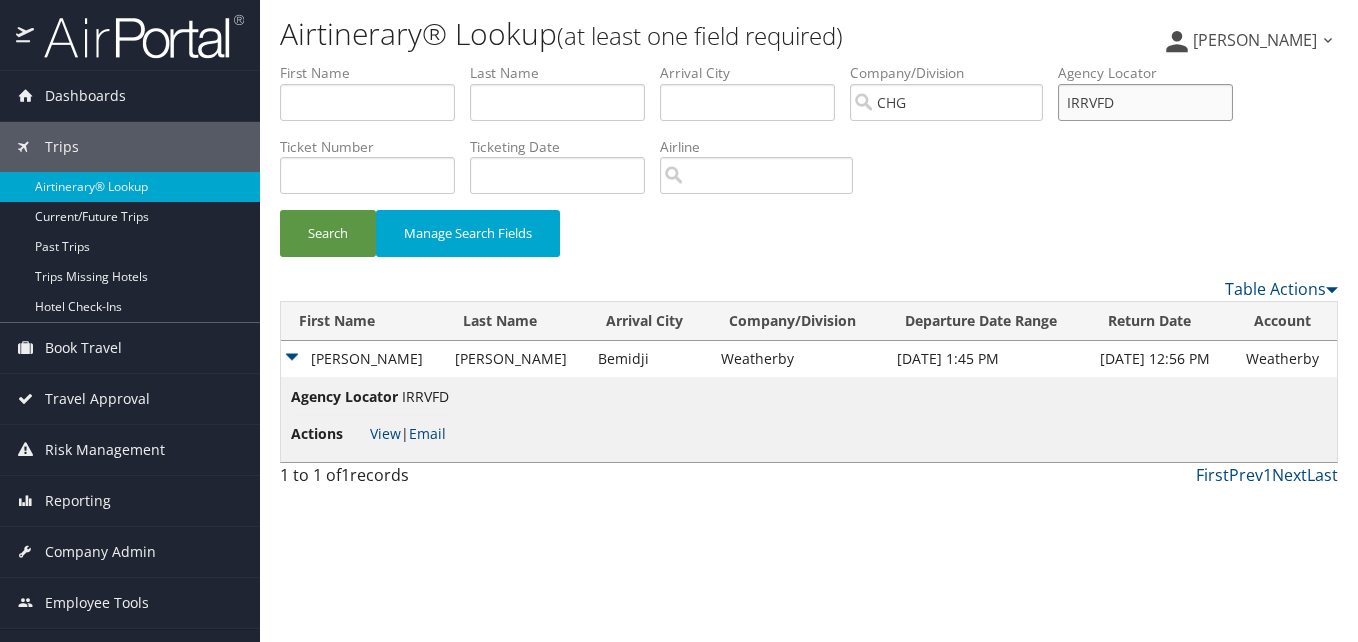 drag, startPoint x: 1144, startPoint y: 109, endPoint x: 973, endPoint y: 86, distance: 172.53986 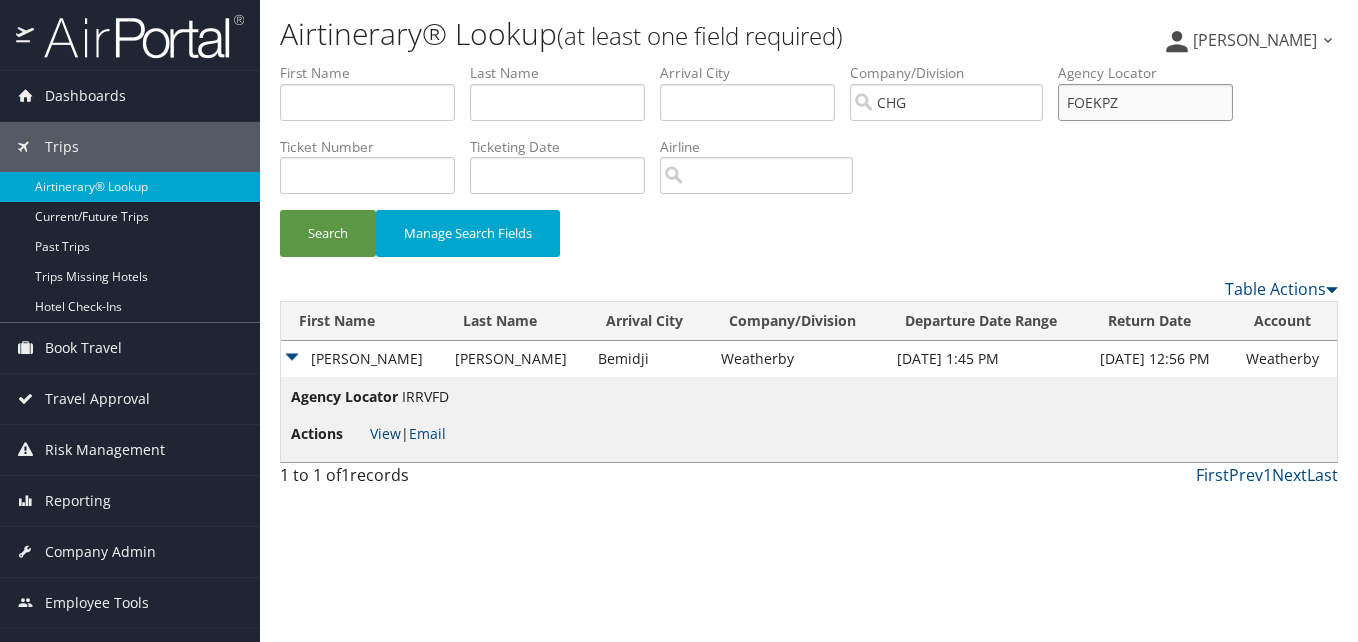 click on "FOEKPZ" at bounding box center (1145, 102) 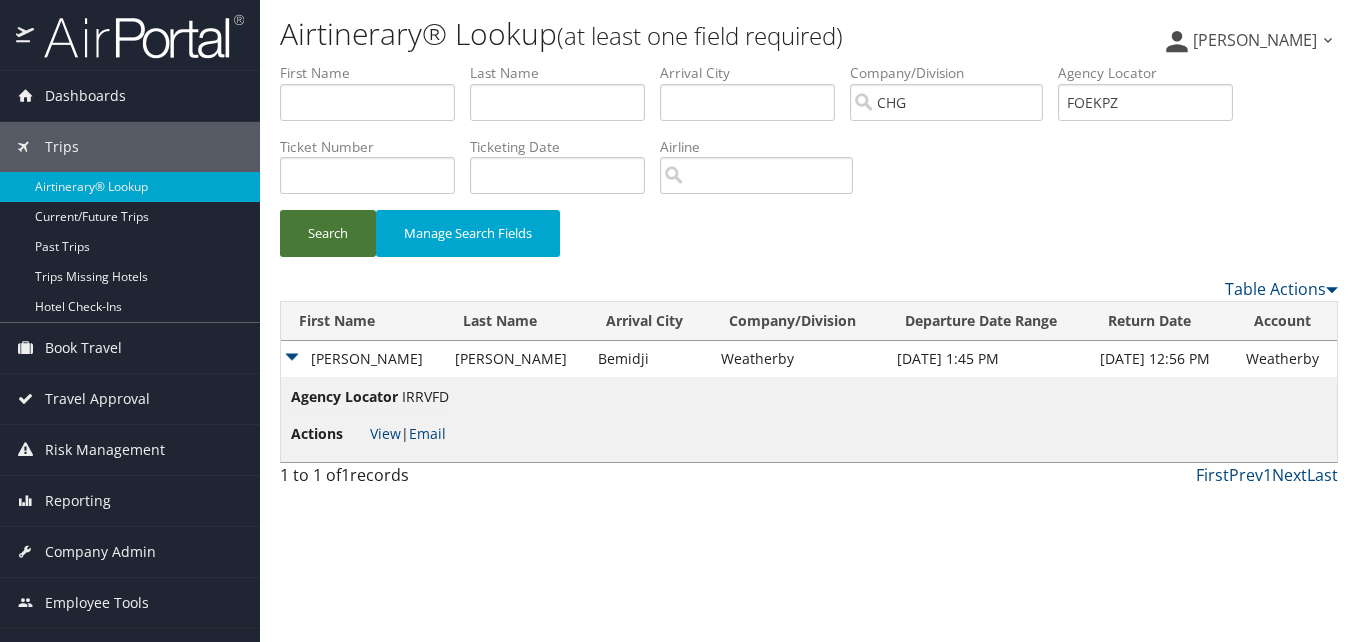 click on "Search" at bounding box center (328, 233) 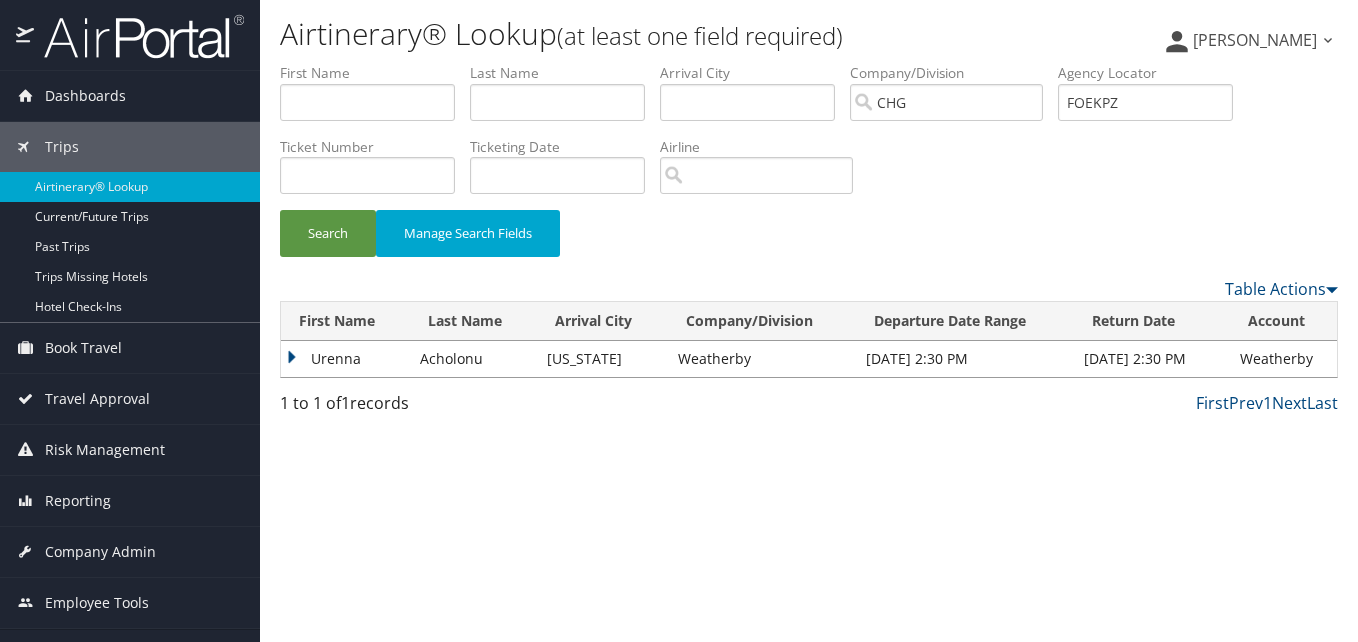 drag, startPoint x: 305, startPoint y: 349, endPoint x: 305, endPoint y: 370, distance: 21 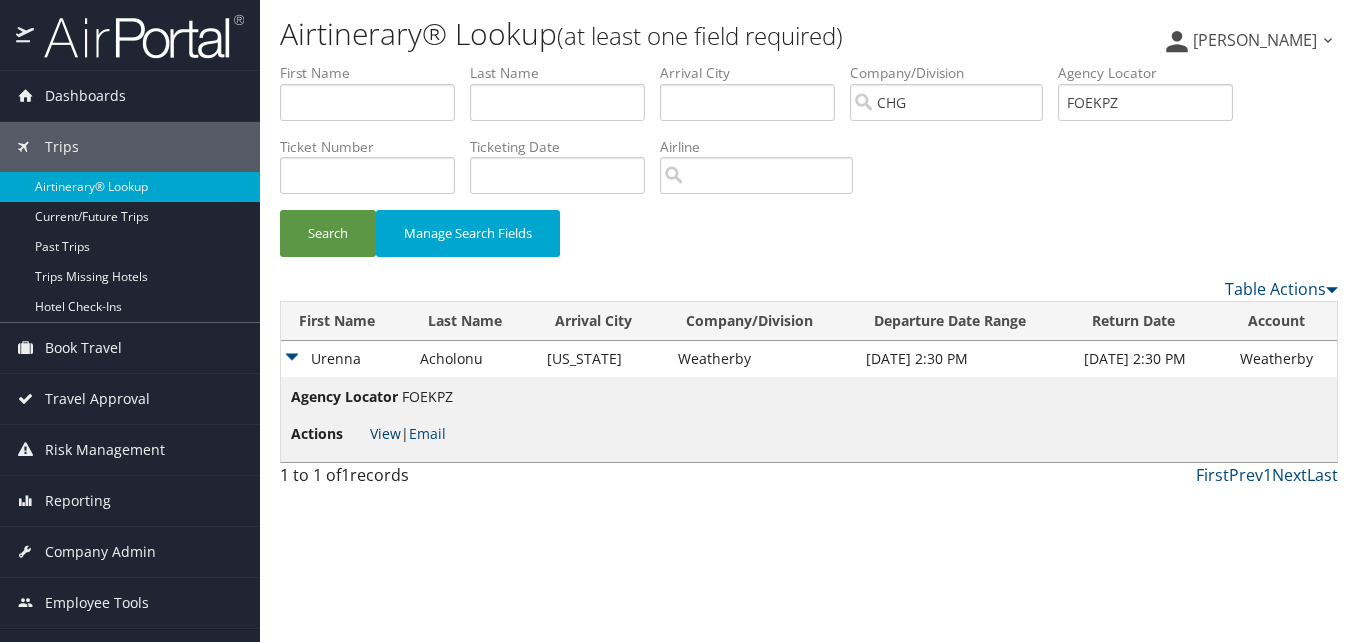 click on "View" at bounding box center (385, 433) 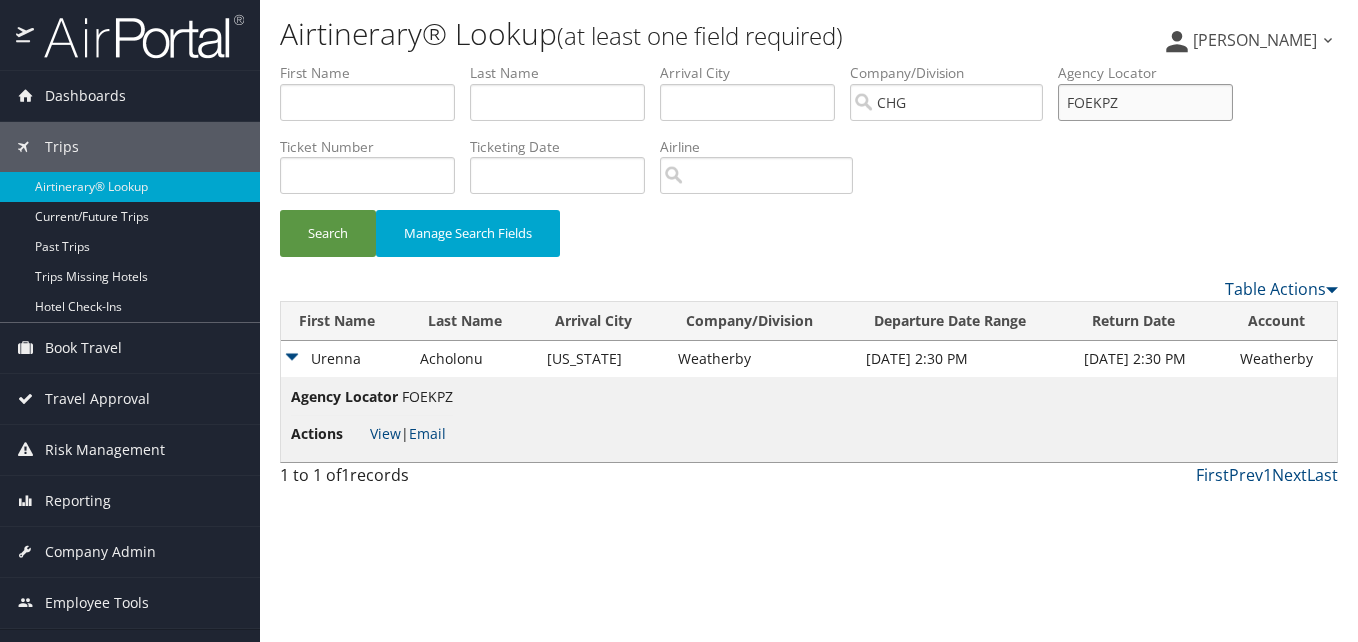 drag, startPoint x: 1135, startPoint y: 105, endPoint x: 1008, endPoint y: 94, distance: 127.47549 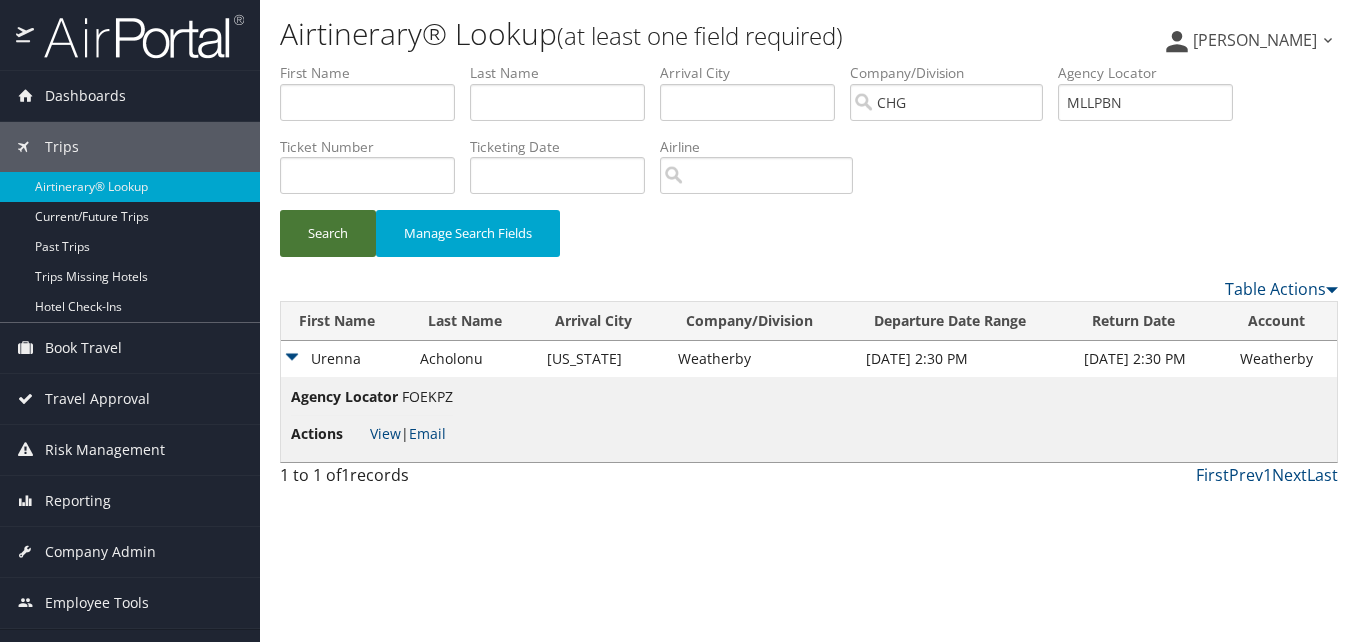 click on "Search" at bounding box center [328, 233] 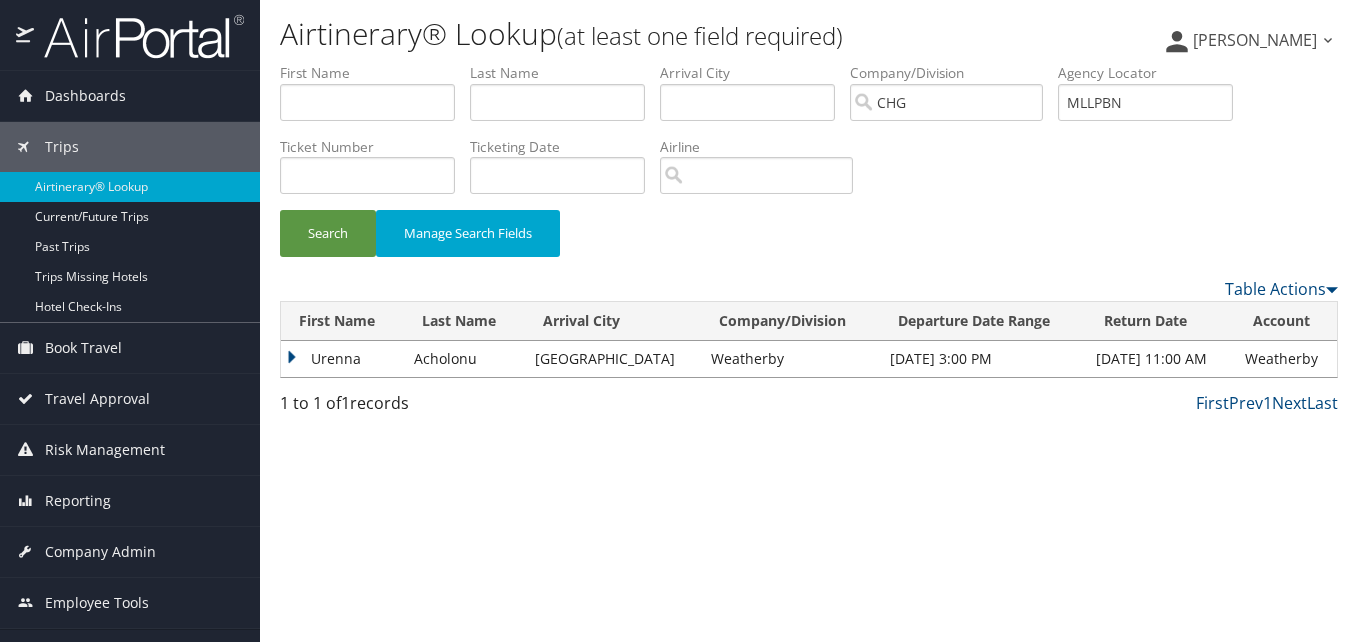 click on "Urenna" at bounding box center (342, 359) 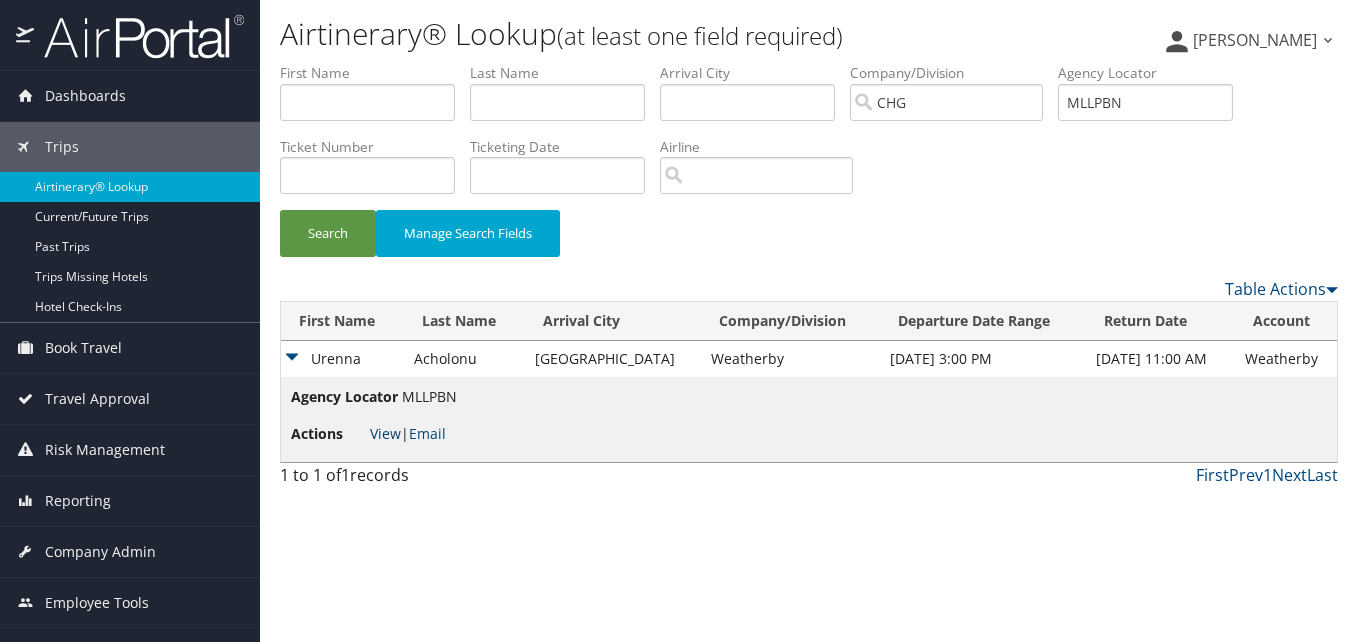 click on "View" at bounding box center (385, 433) 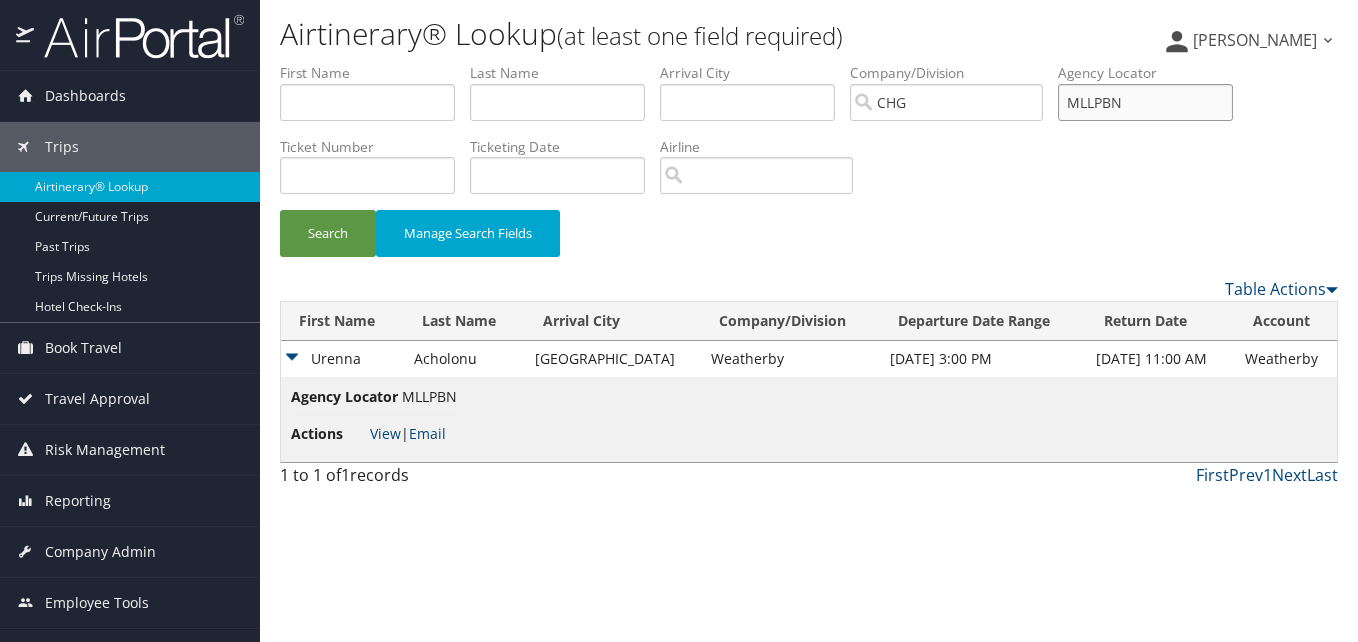 drag, startPoint x: 1113, startPoint y: 109, endPoint x: 1085, endPoint y: 115, distance: 28.635643 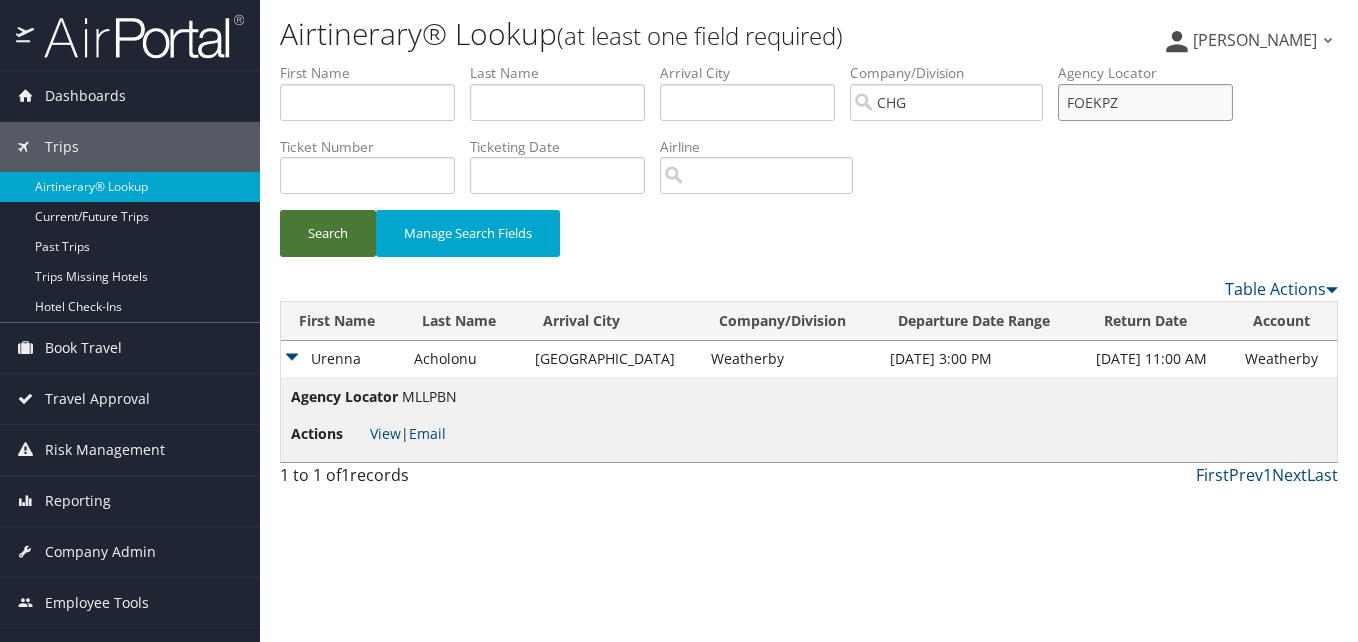 type on "FOEKPZ" 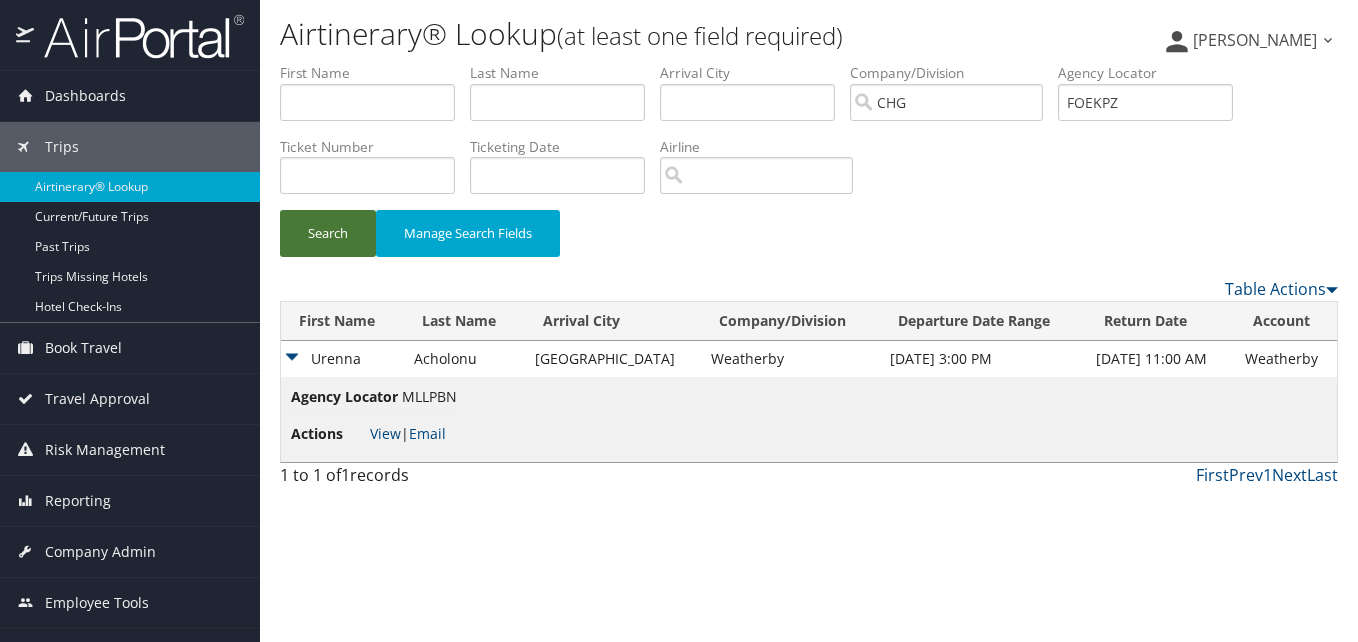 click on "Search" at bounding box center (328, 233) 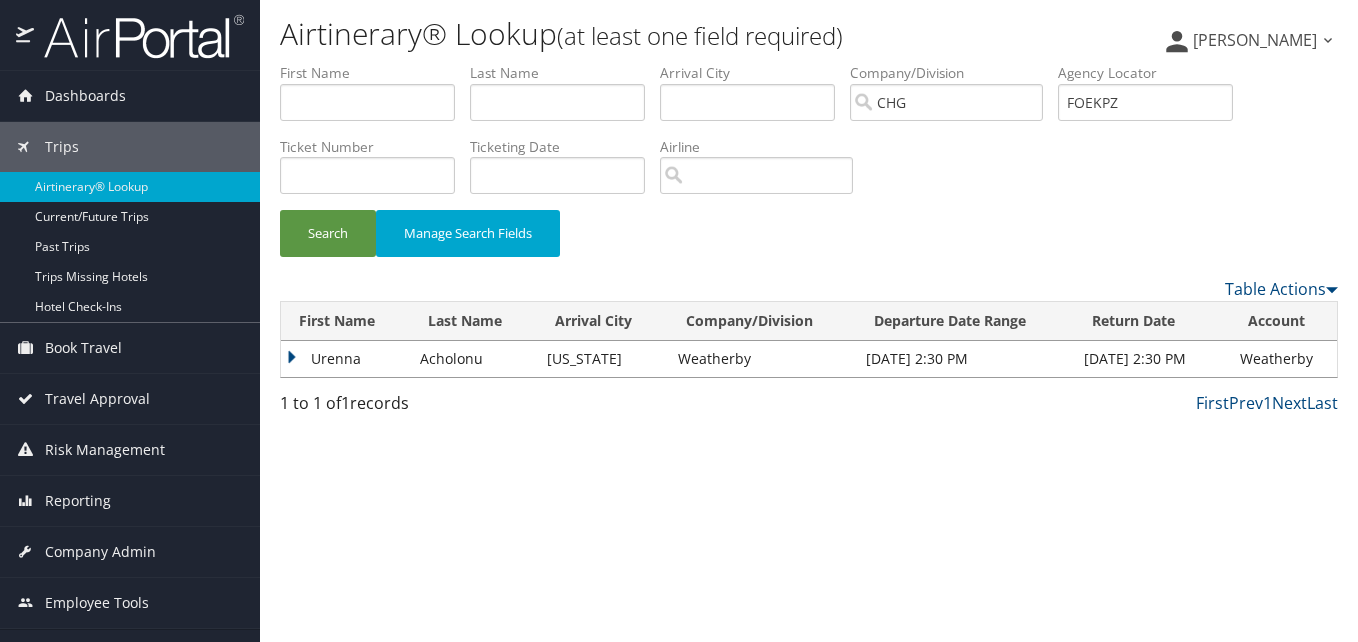 click on "Urenna" at bounding box center [345, 359] 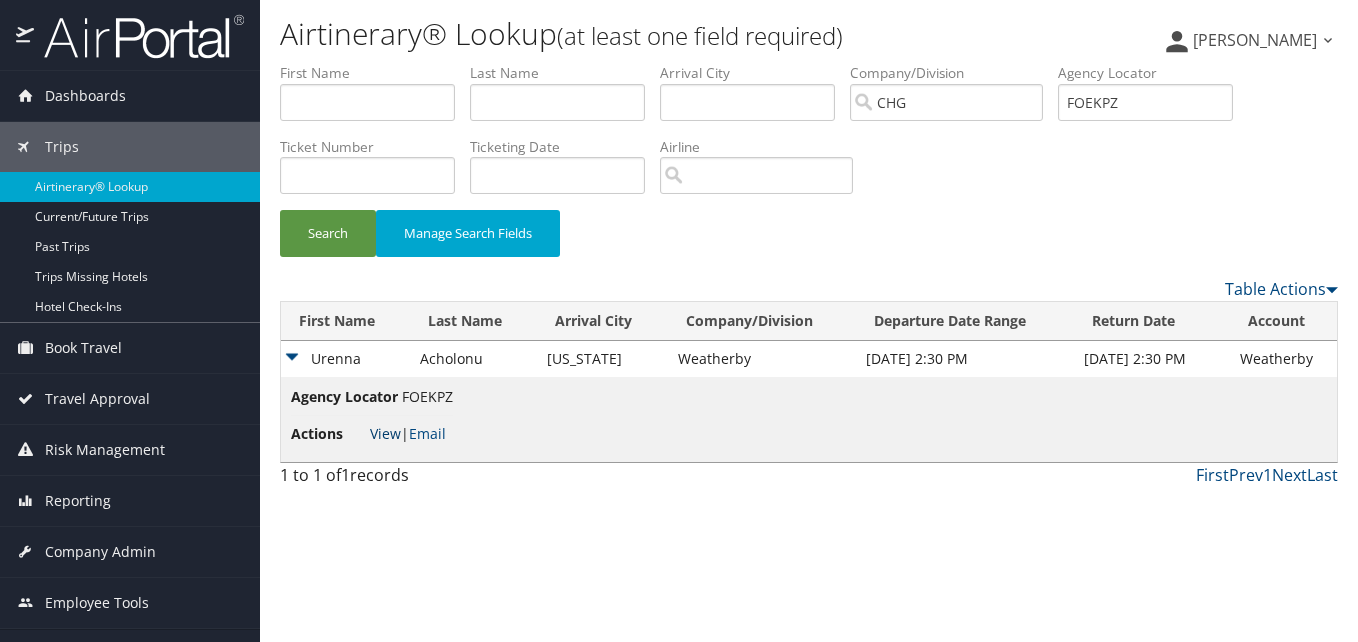 click on "View" at bounding box center (385, 433) 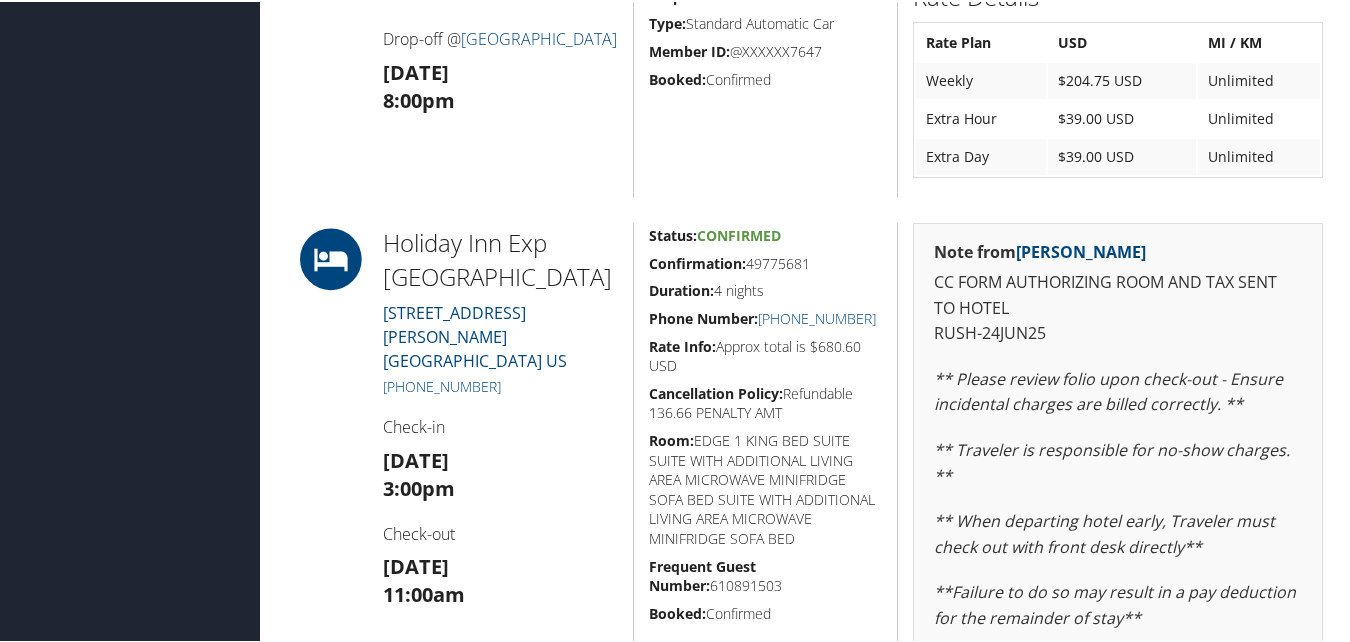 scroll, scrollTop: 2109, scrollLeft: 0, axis: vertical 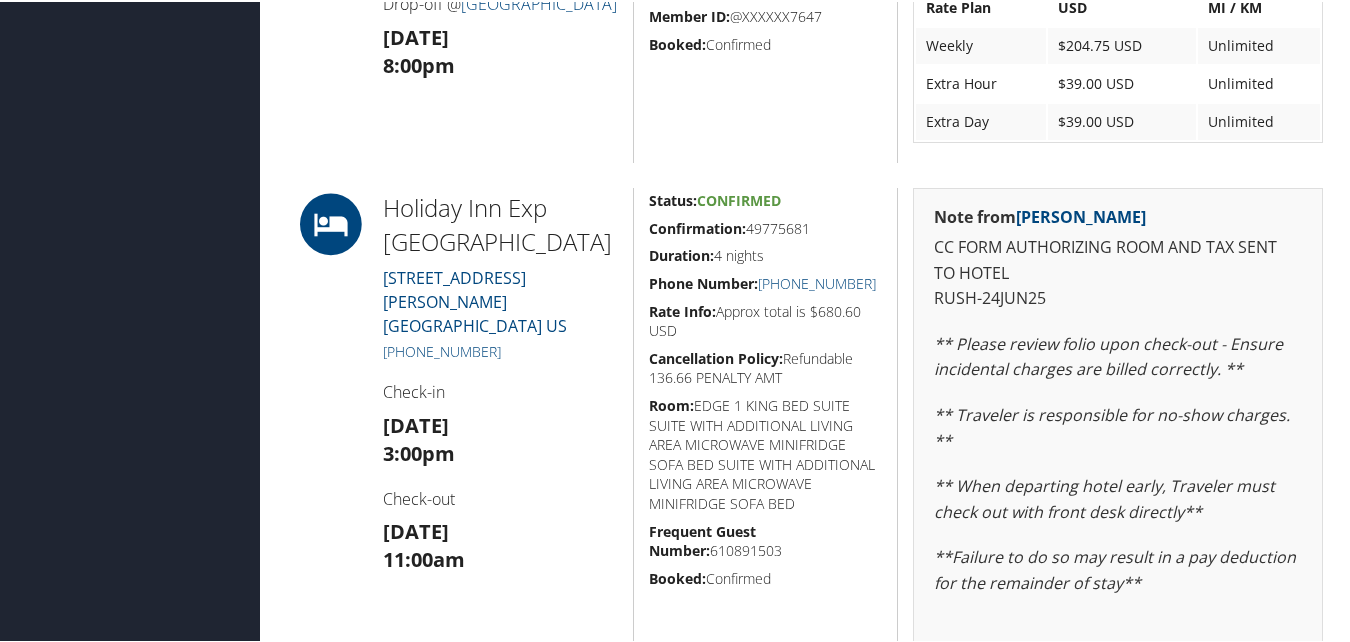click on "Mon 23 Jun
3:00pm" at bounding box center [500, 438] 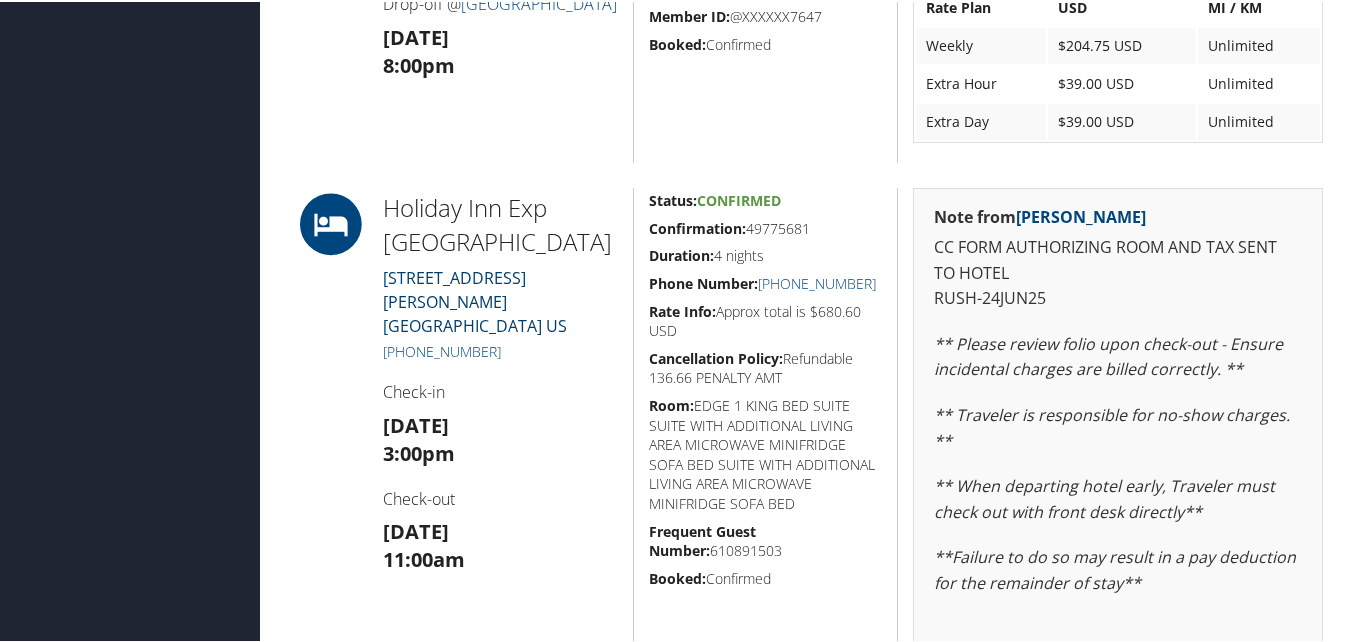 copy on "989) 667-3800" 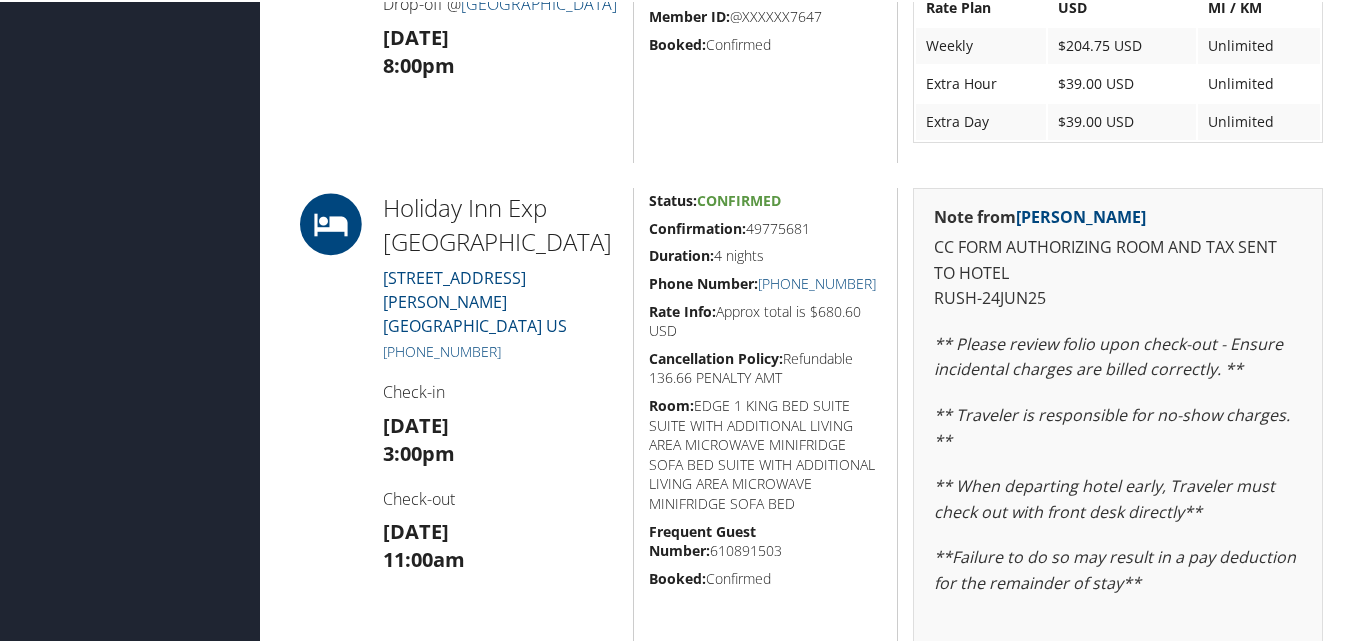copy on "989) 667-3800" 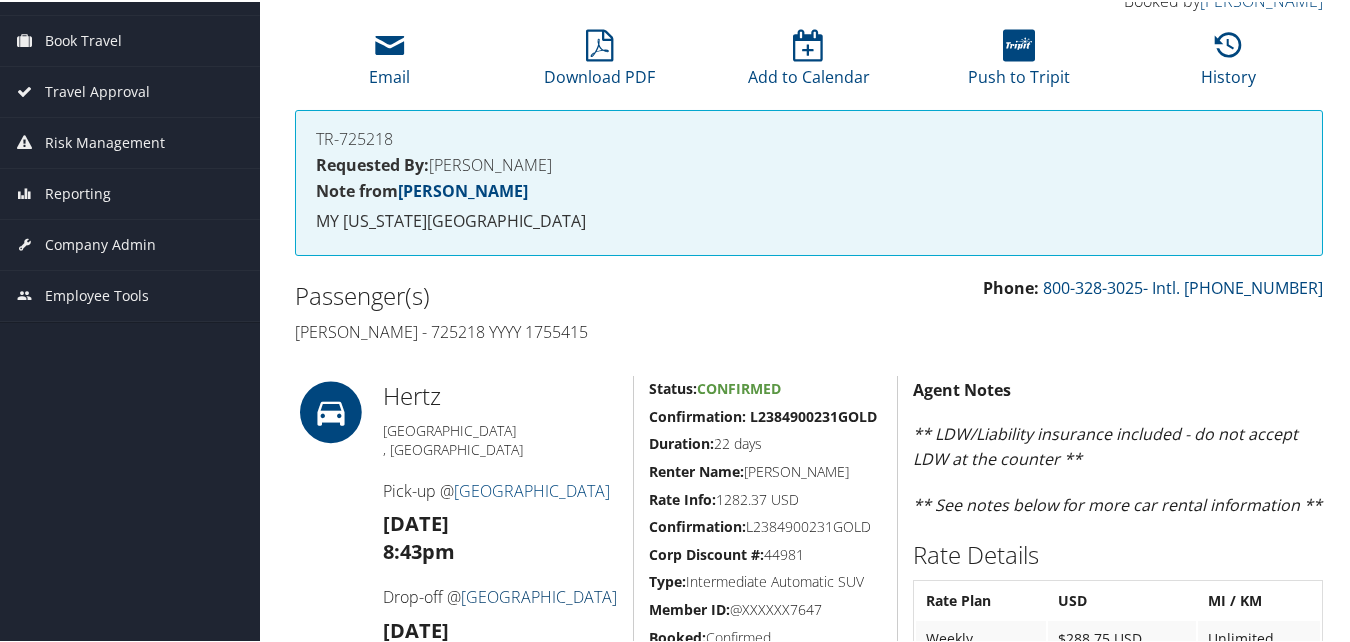 scroll, scrollTop: 109, scrollLeft: 0, axis: vertical 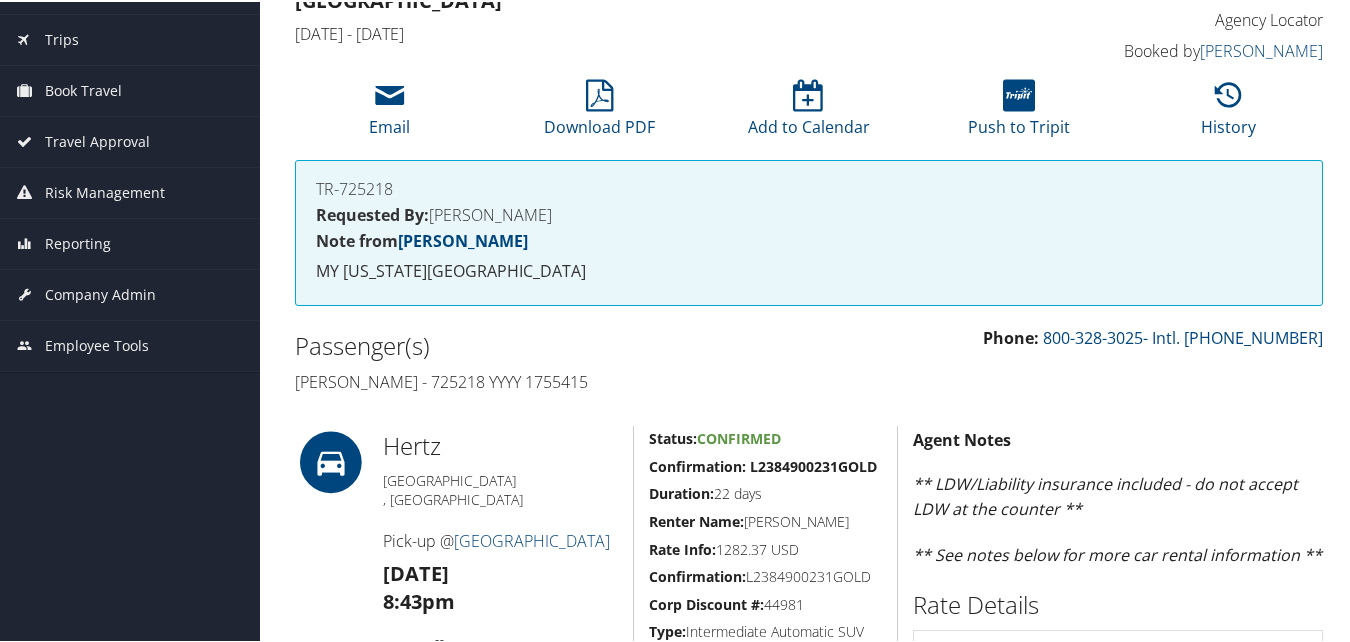 drag, startPoint x: 563, startPoint y: 279, endPoint x: 479, endPoint y: 313, distance: 90.62009 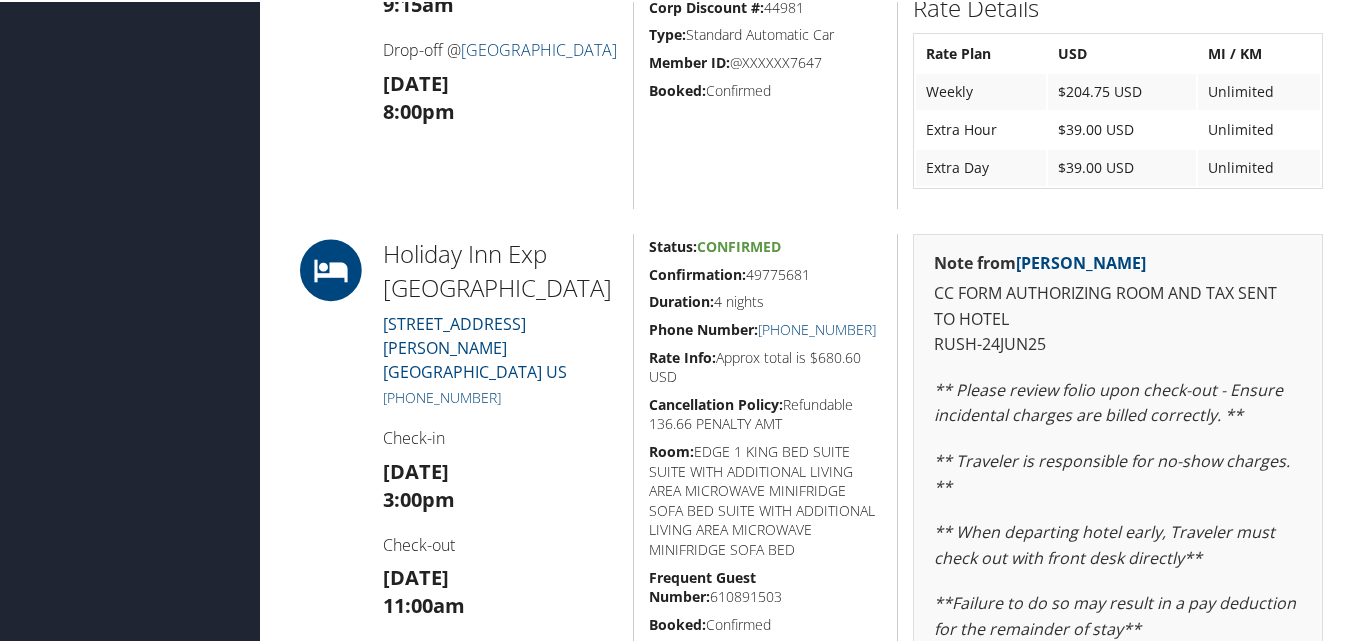 scroll, scrollTop: 2109, scrollLeft: 0, axis: vertical 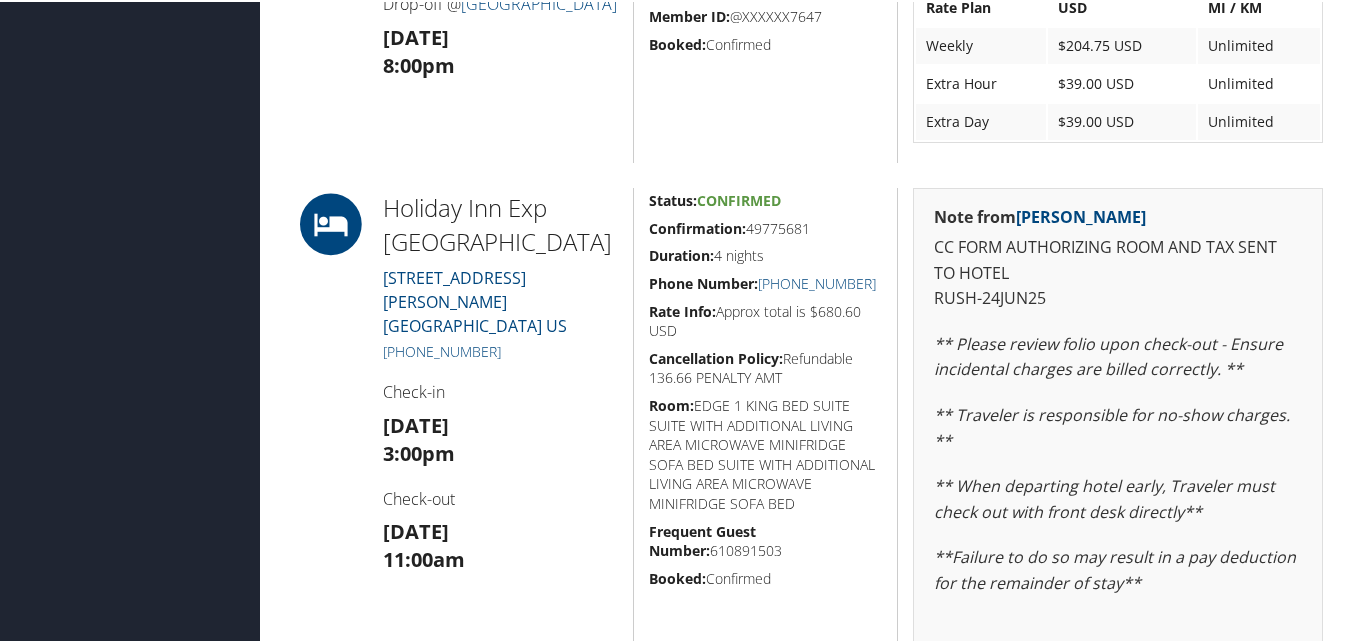 click on "Dashboards AirPortal 360™ (Manager) My Travel Dashboard   Trips Airtinerary® Lookup Current/Future Trips Past Trips Trips Missing Hotels Hotel Check-ins   Book Travel Approval Request (Beta)   Travel Approval Pending Trip Approvals Approved Trips Canceled Trips Approvals (Beta)   Risk Management SecurityLogic® Map Assistance Requests Travel Alerts Notifications   Reporting Unused Tickets Savings Tracker Virtual Pay Lookup   Company Admin Company Information Configure Approval Types (Beta) People Users (Beta) Vendor Contracts Travel Policy Service Fees  Reporting Fields (Beta) Report Settings Virtual Pay Settings   Employee Tools Help Desk" at bounding box center [679, 455] 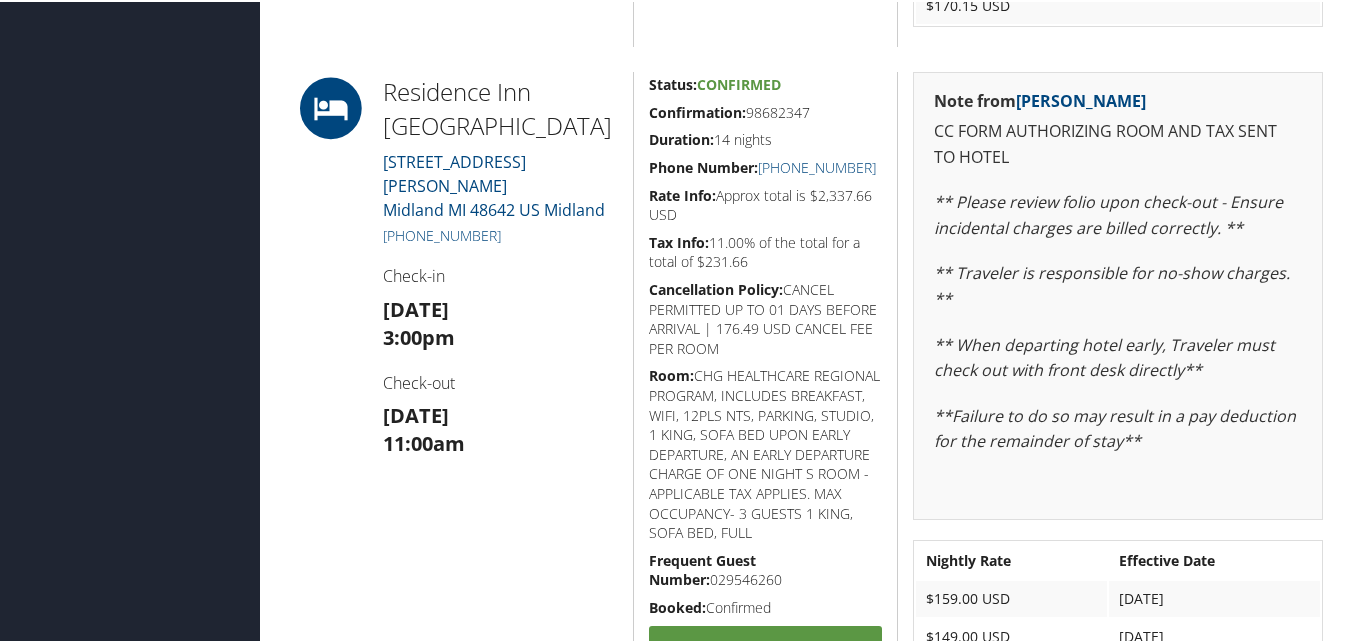 scroll, scrollTop: 2809, scrollLeft: 0, axis: vertical 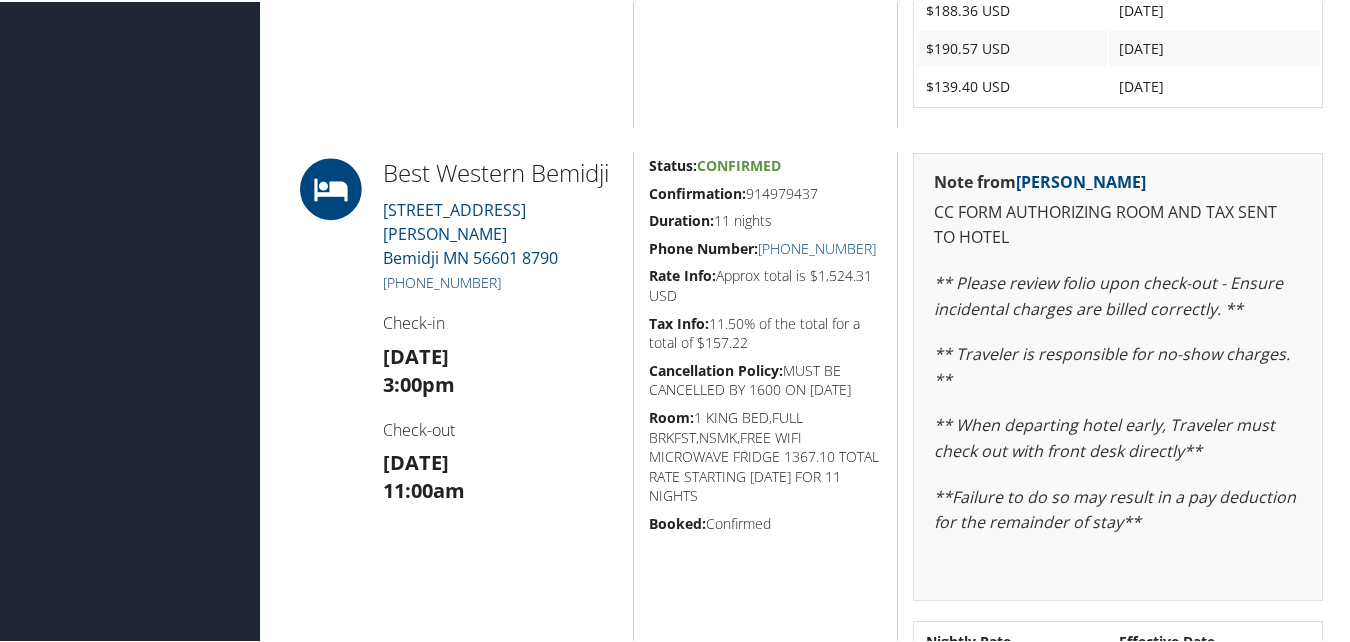 drag, startPoint x: 512, startPoint y: 280, endPoint x: 436, endPoint y: 274, distance: 76.23647 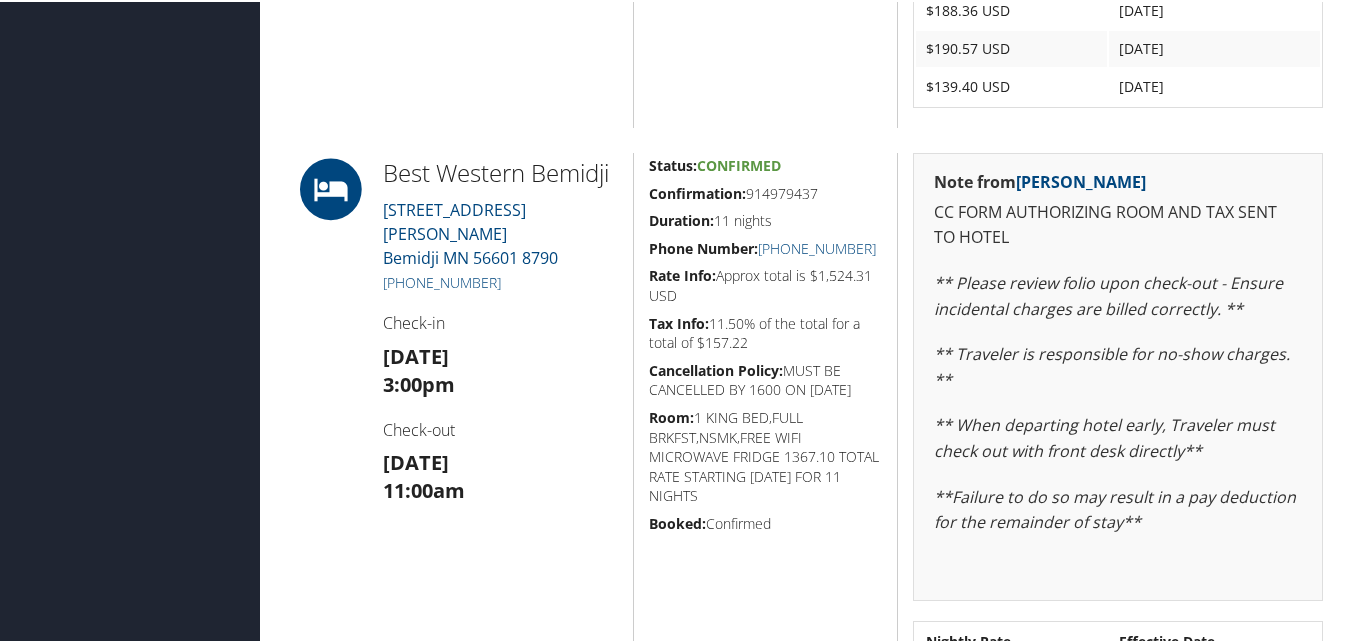 drag, startPoint x: 436, startPoint y: 274, endPoint x: 441, endPoint y: 314, distance: 40.311287 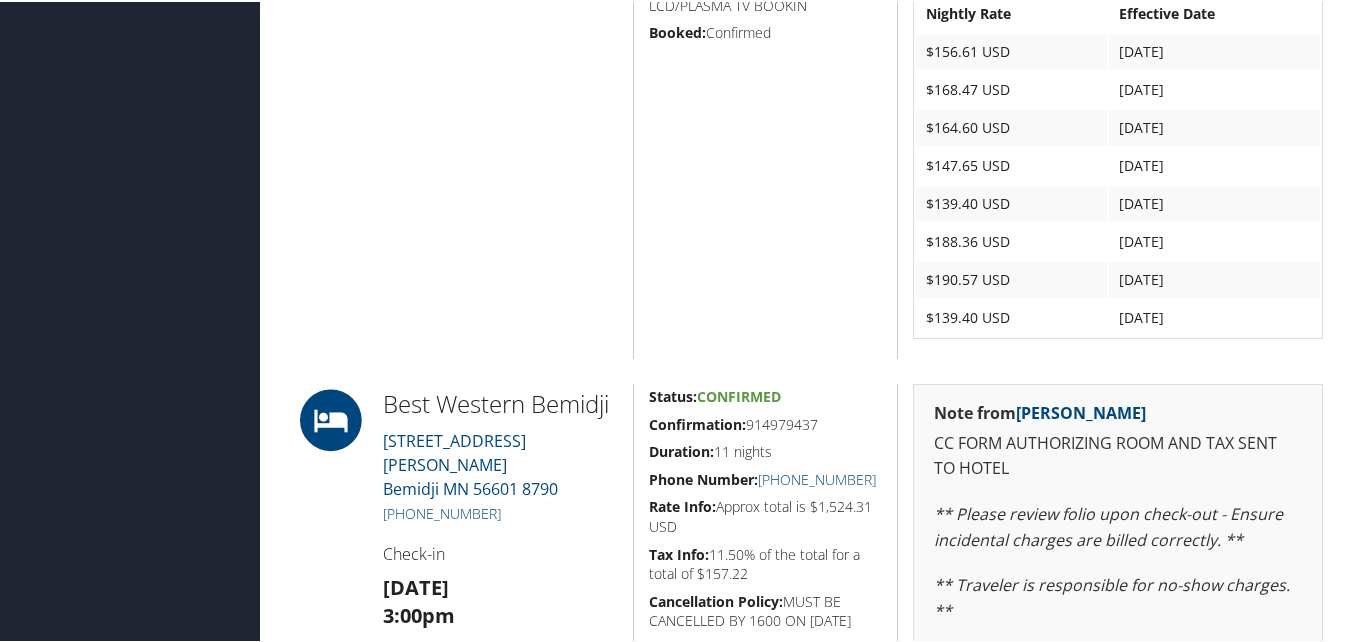 scroll, scrollTop: 2432, scrollLeft: 0, axis: vertical 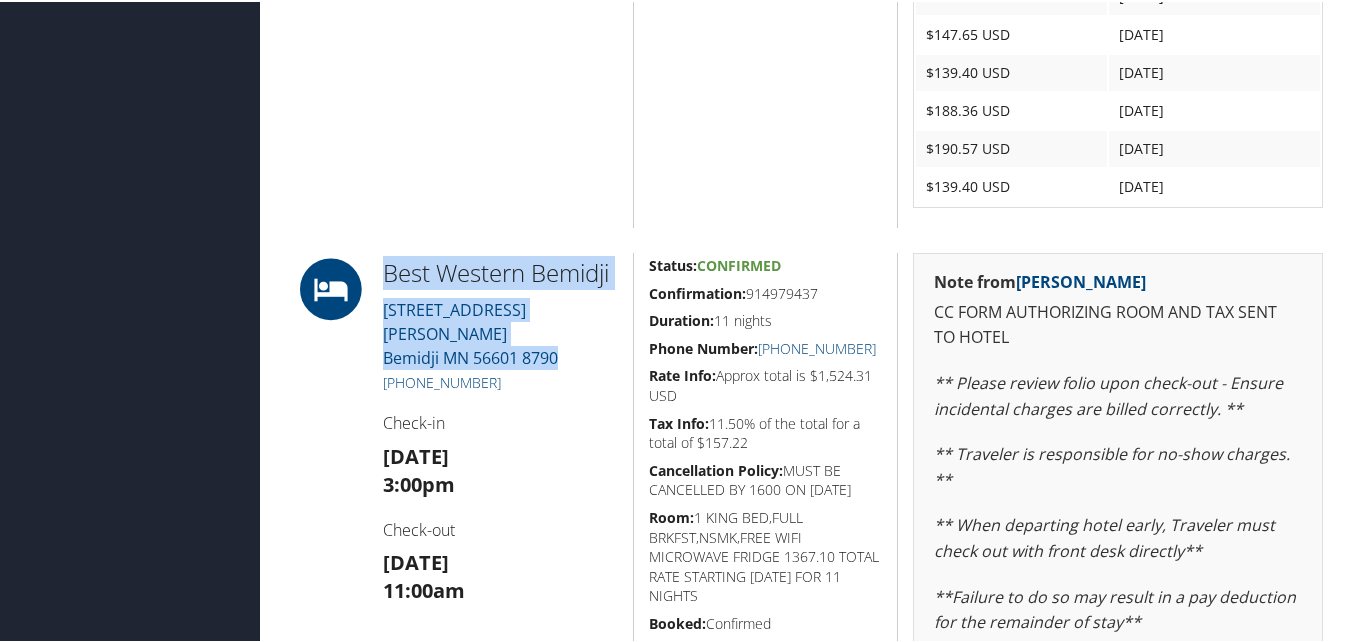 drag, startPoint x: 577, startPoint y: 354, endPoint x: 357, endPoint y: 245, distance: 245.5219 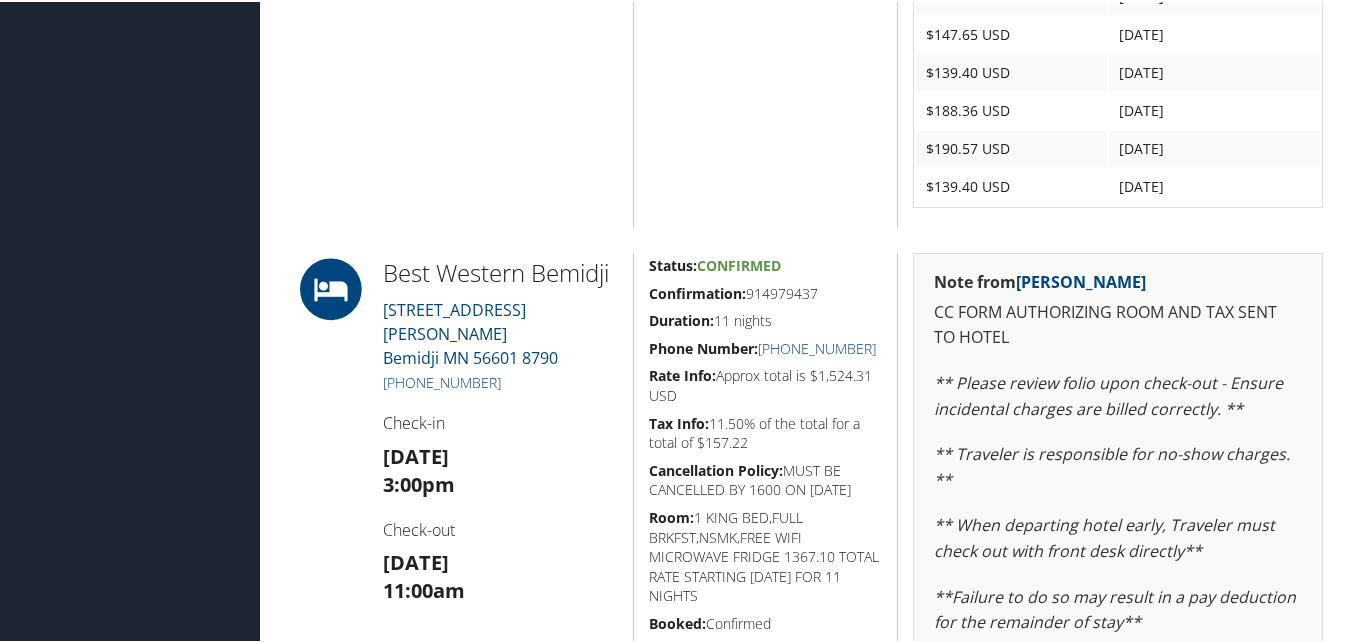 click on "Status:  Confirmed          Confirmation:  49422422          Duration:  13 nights          Phone Number:  +1 (218) 558-5174          Rate Info:  Approx total is $2,363.07 USD            Tax Info:  11.50% of the total for a total of $229.09          Cancellation Policy:  24 HOURS PRIOR TO 4PM OF THE ARRIVAL DATE                  Room:  1 KING BED/NONSMOKING/SUITE/LIVING ROOM/ 2TVS/TV, CABLE/SATELLITE/1 BEDROOM SUITE/ SOFABED/SHOWER/HAIR DRYER/MICROWAVE/ REFRIGERATOR/DESK WITH ERGONOMIC CHAIR/ IRONAND IRONING BOARD/FREE HI-SPD WIRELESS/ COFFEE MAKER/40 INCH LCD/PLASMA TV BOOKIN                                  Booked:  Confirmed" at bounding box center (765, -191) 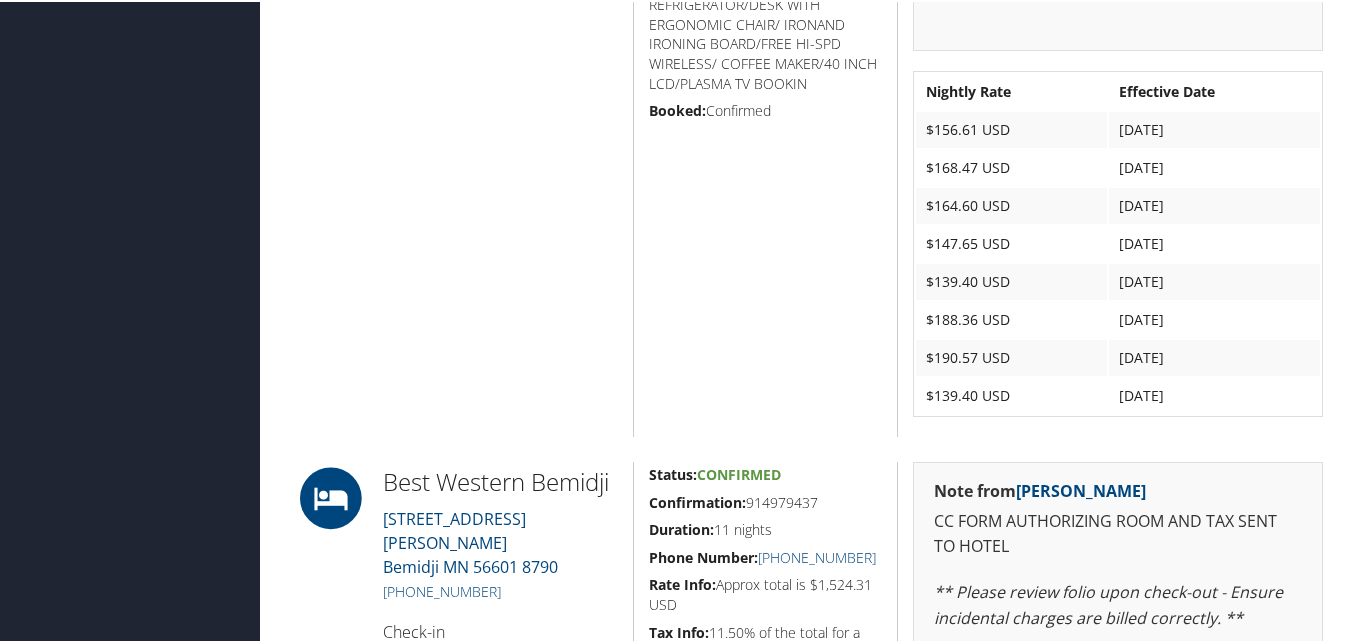 scroll, scrollTop: 2332, scrollLeft: 0, axis: vertical 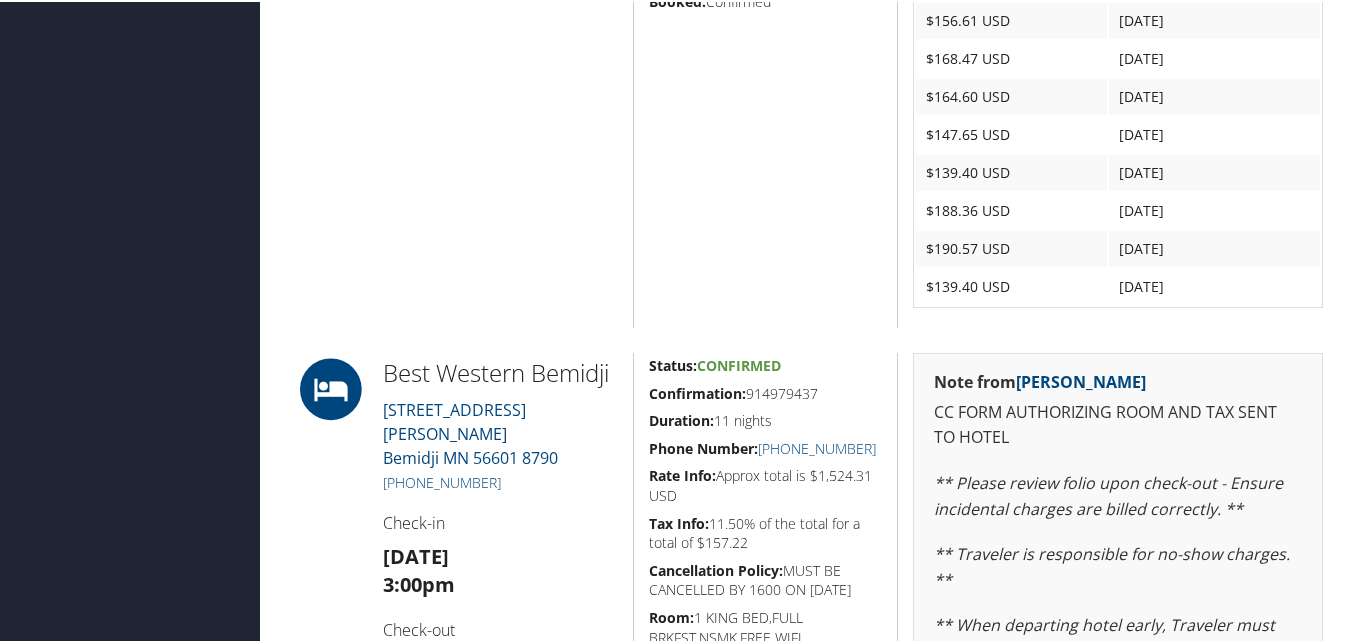 copy on "Confirmation:  914979437" 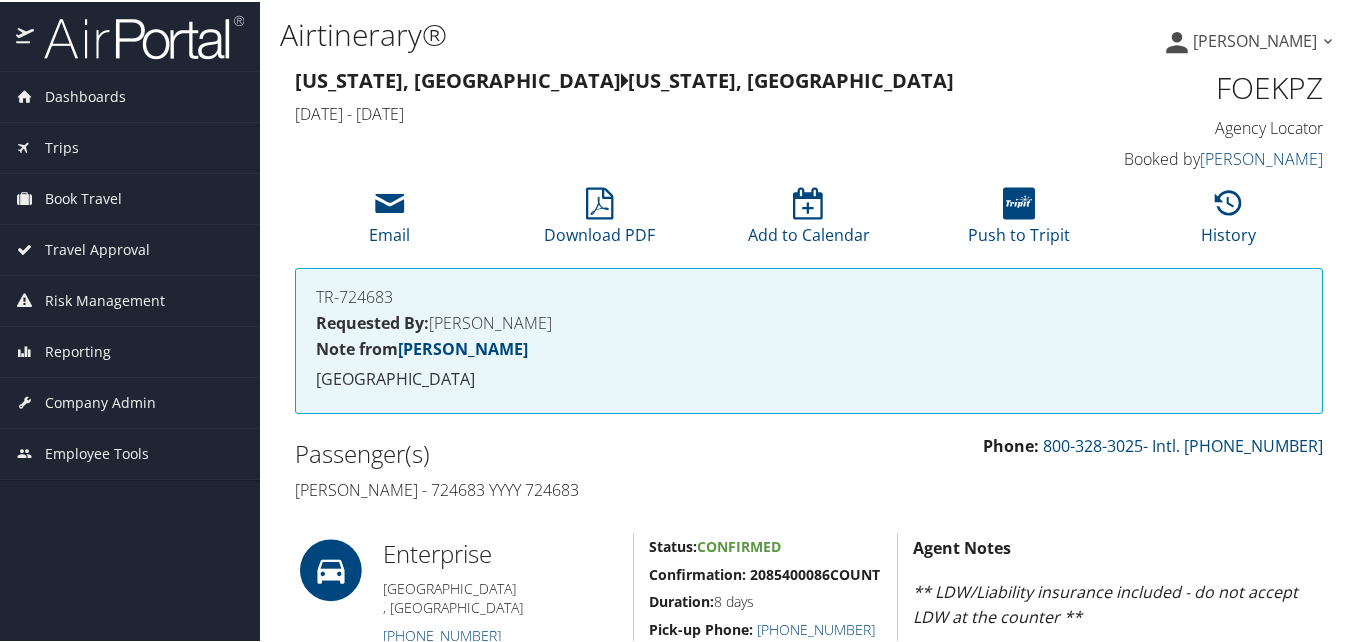 scroll, scrollTop: 0, scrollLeft: 0, axis: both 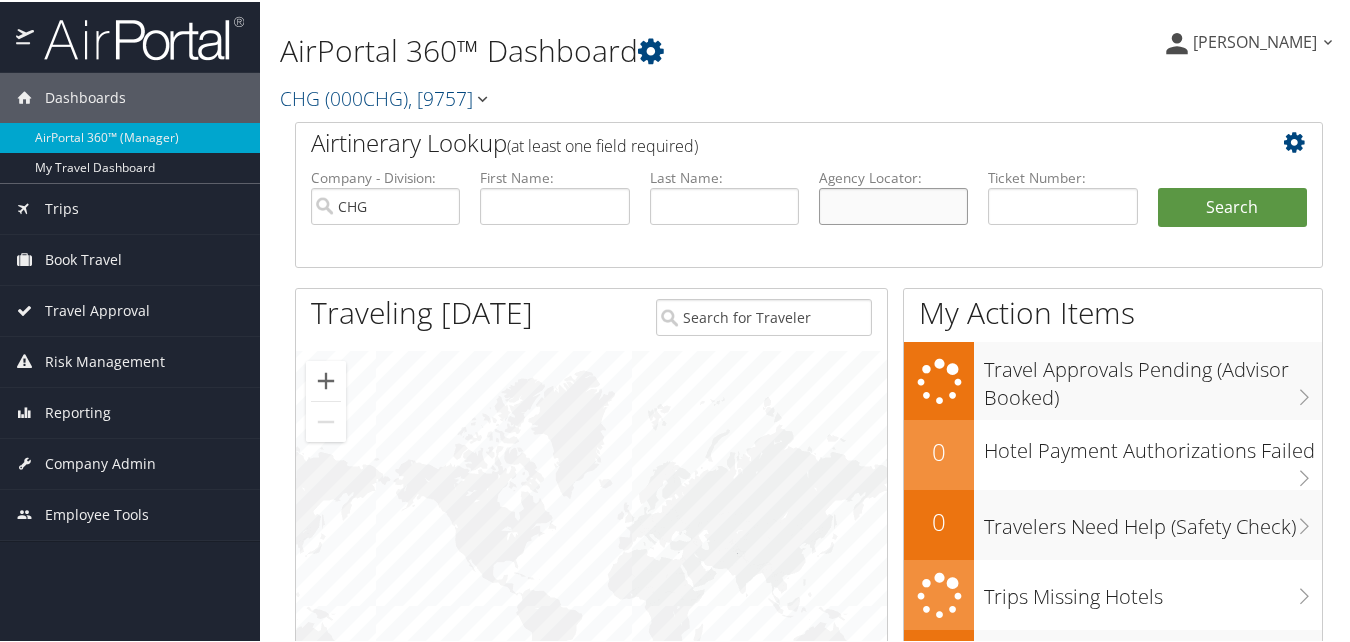 click at bounding box center (893, 204) 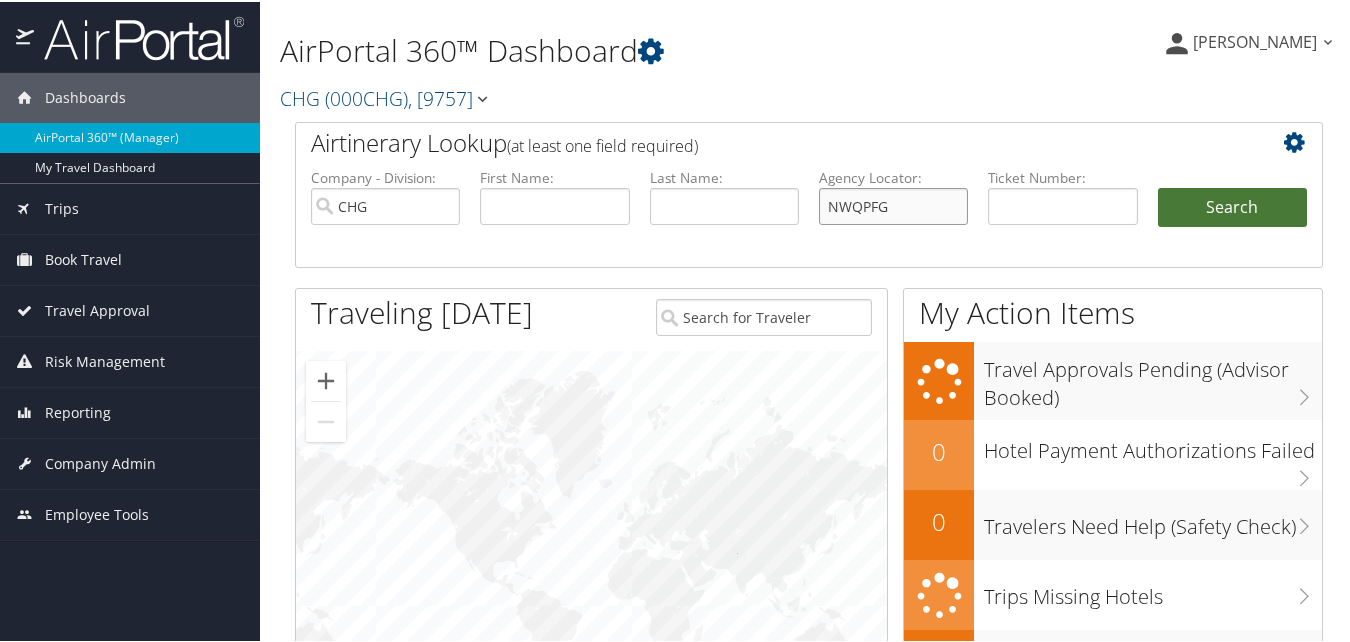 type on "NWQPFG" 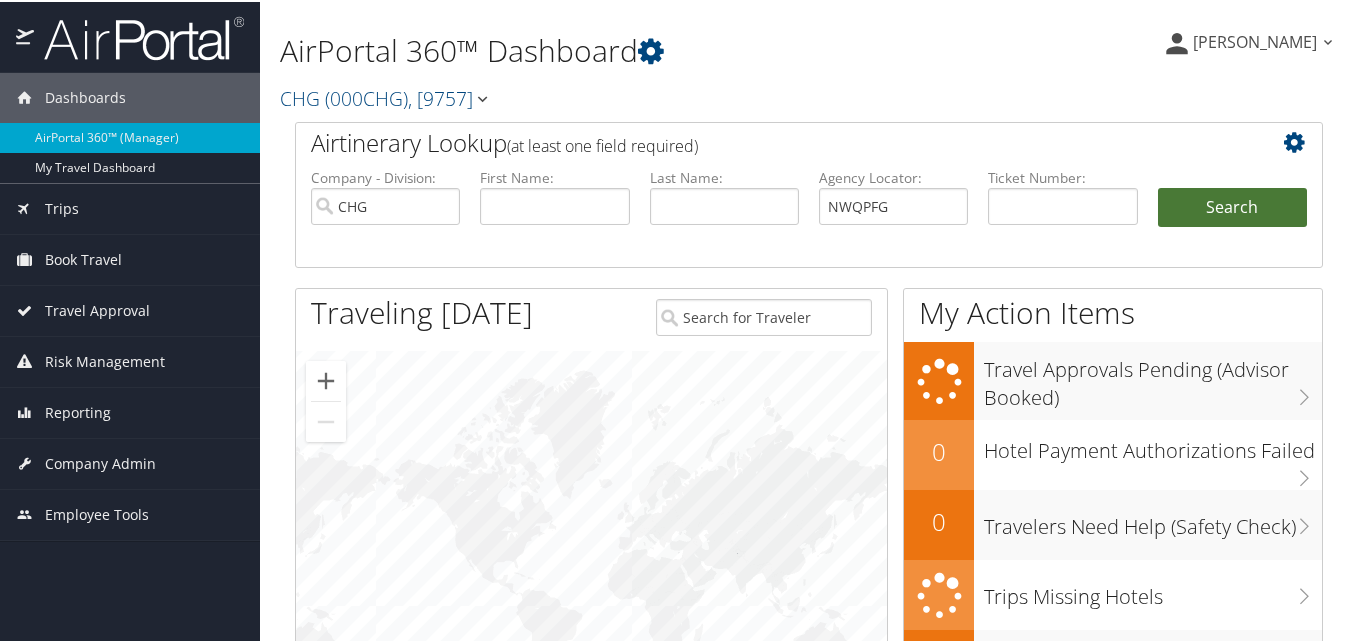 click on "Search" at bounding box center [1232, 206] 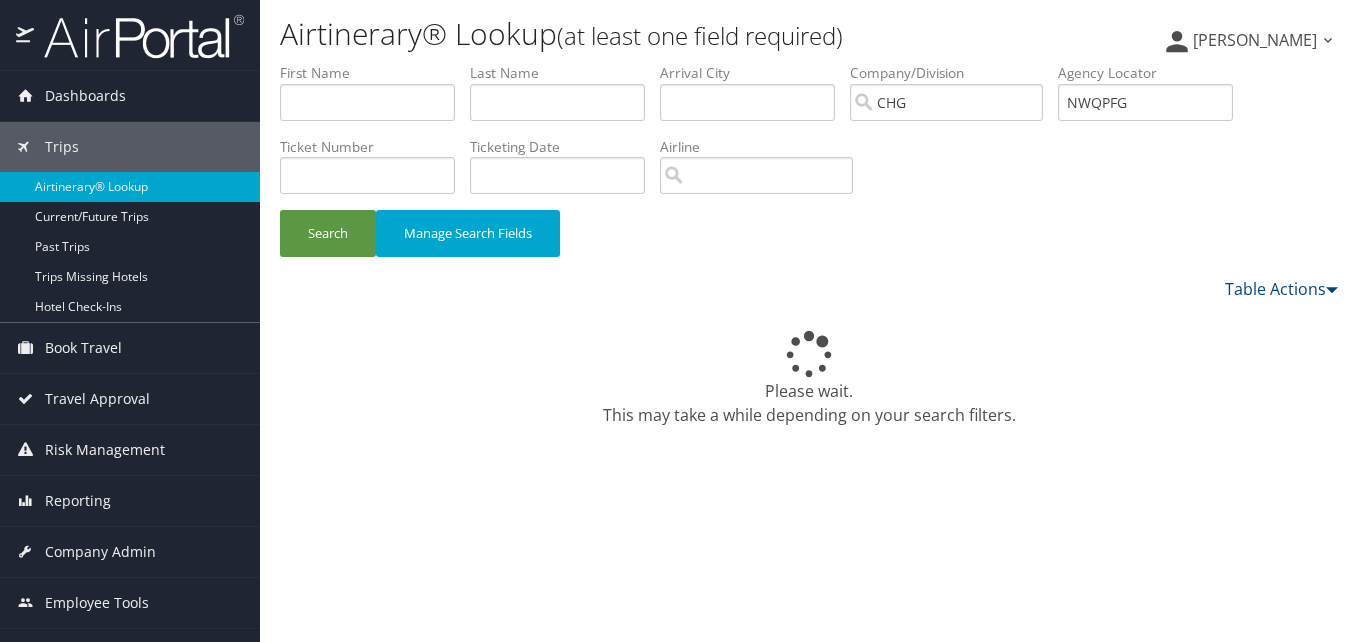 scroll, scrollTop: 0, scrollLeft: 0, axis: both 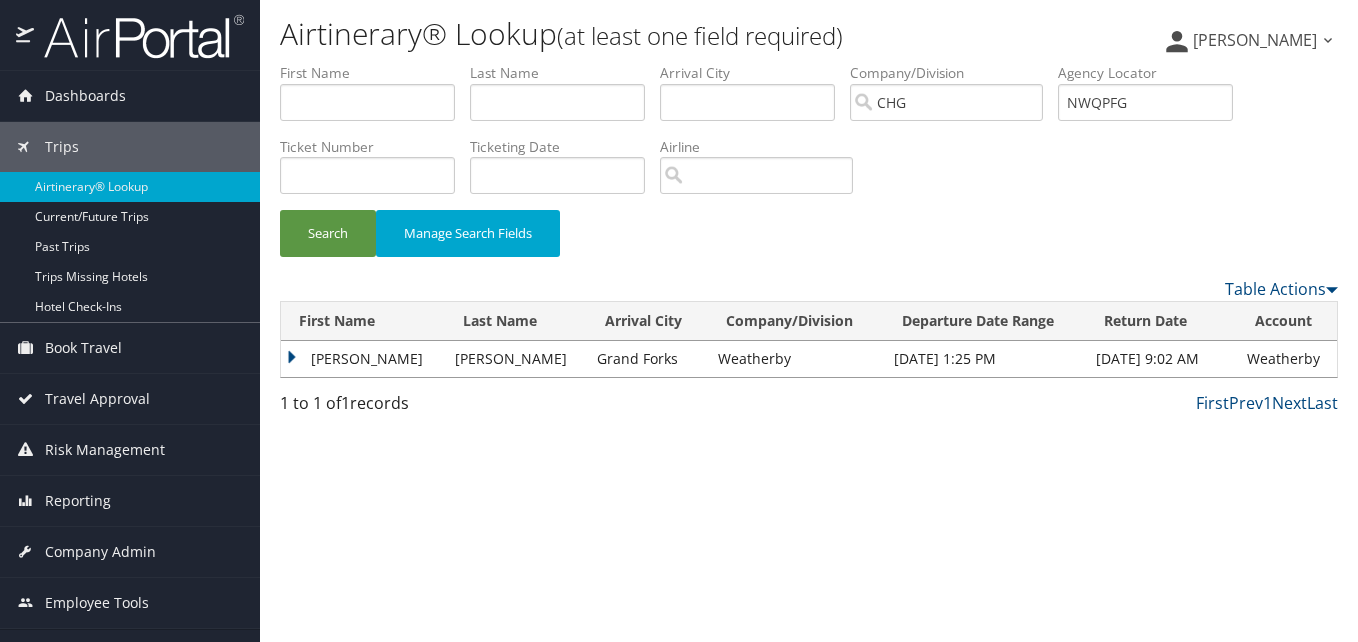 click on "[PERSON_NAME]" at bounding box center [363, 359] 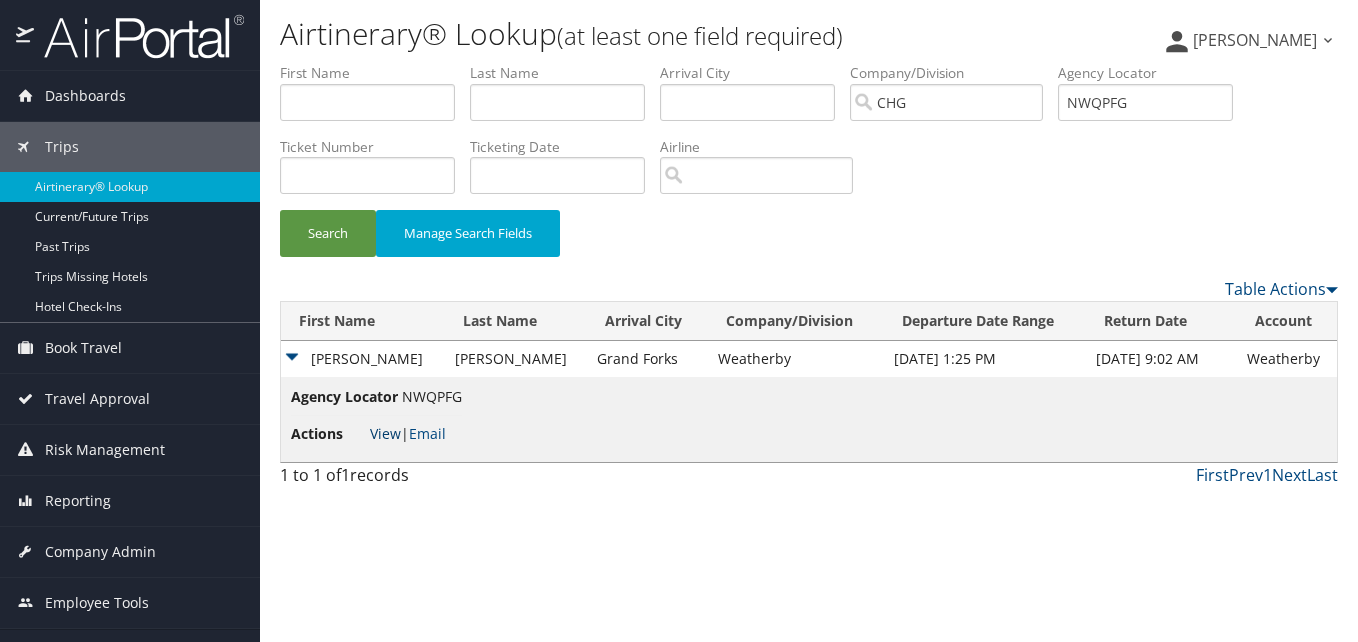 click on "View" at bounding box center (385, 433) 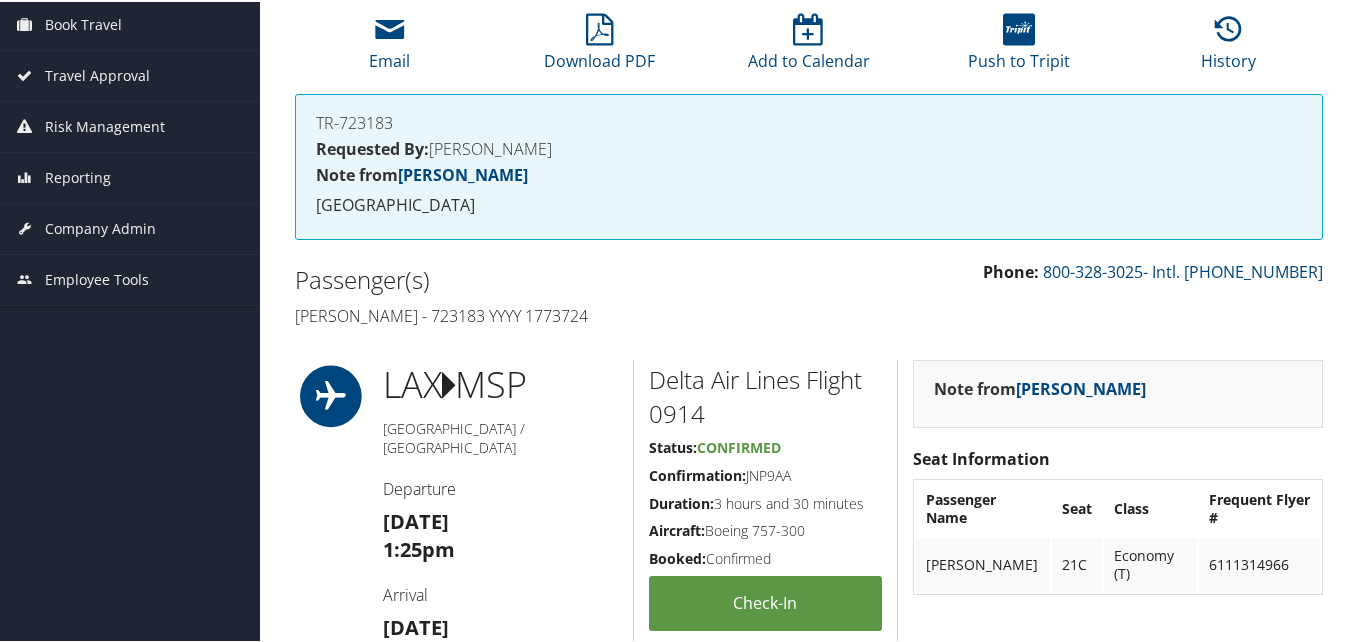 scroll, scrollTop: 100, scrollLeft: 0, axis: vertical 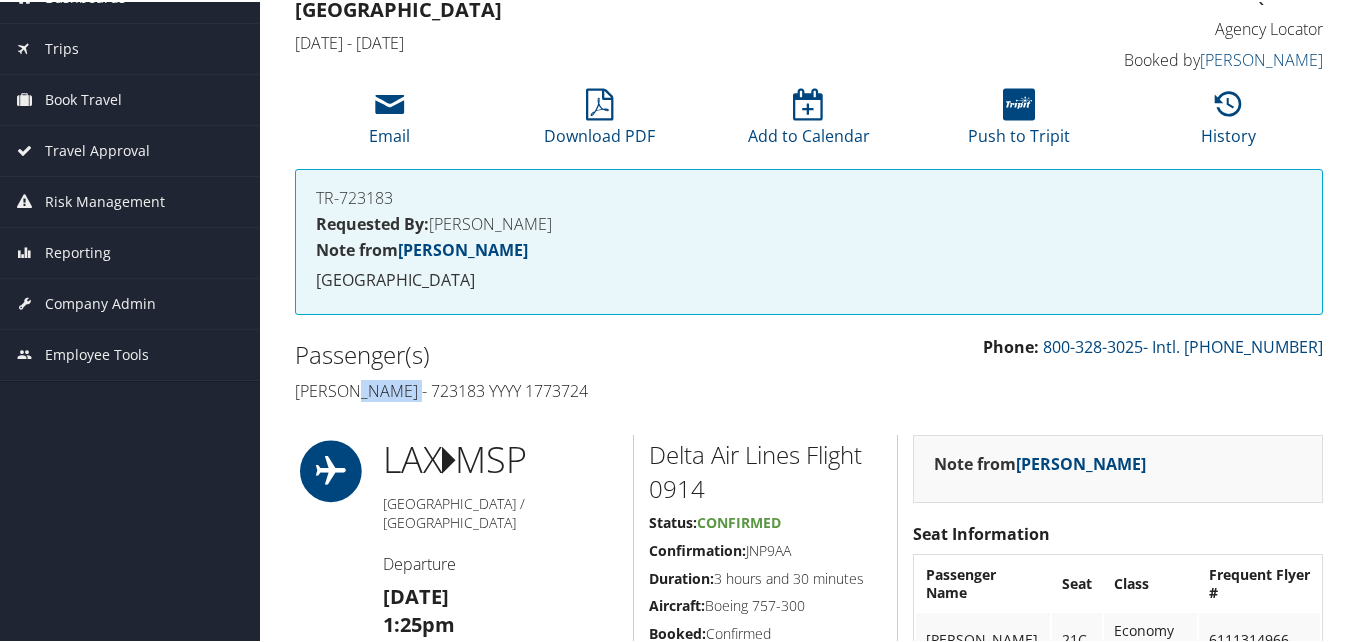 drag, startPoint x: 427, startPoint y: 383, endPoint x: 357, endPoint y: 383, distance: 70 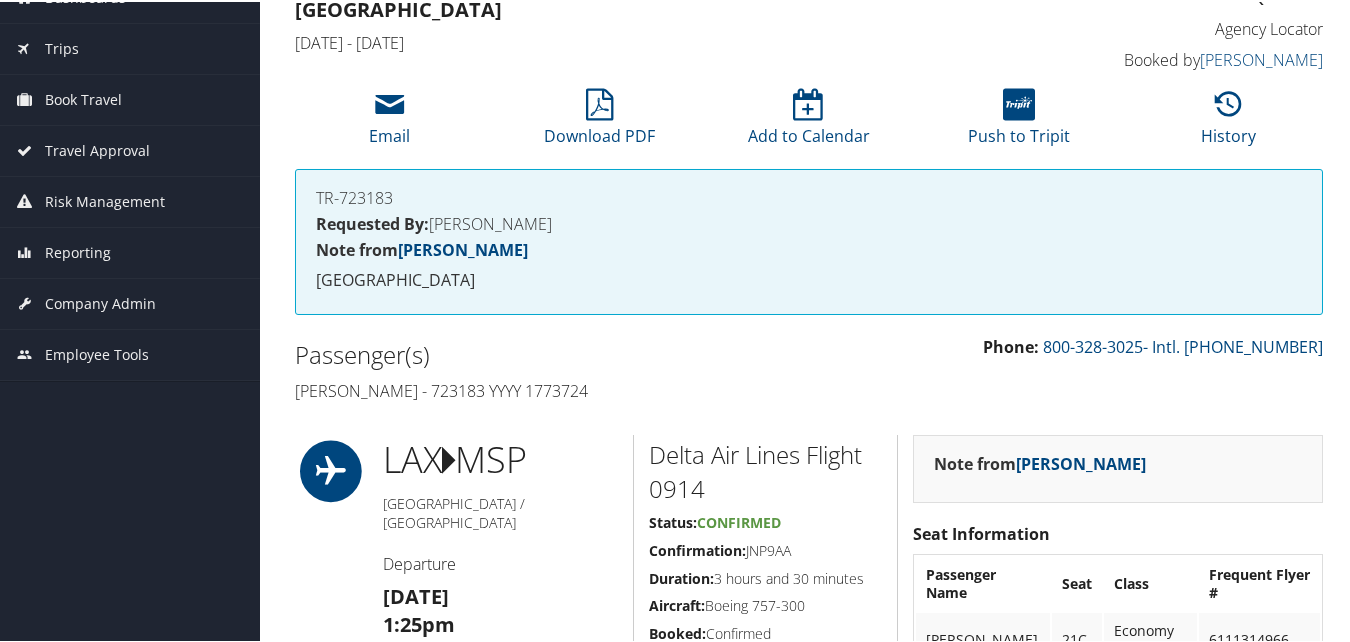 click on "[PERSON_NAME] - 723183 YYYY 1773724" at bounding box center (544, 389) 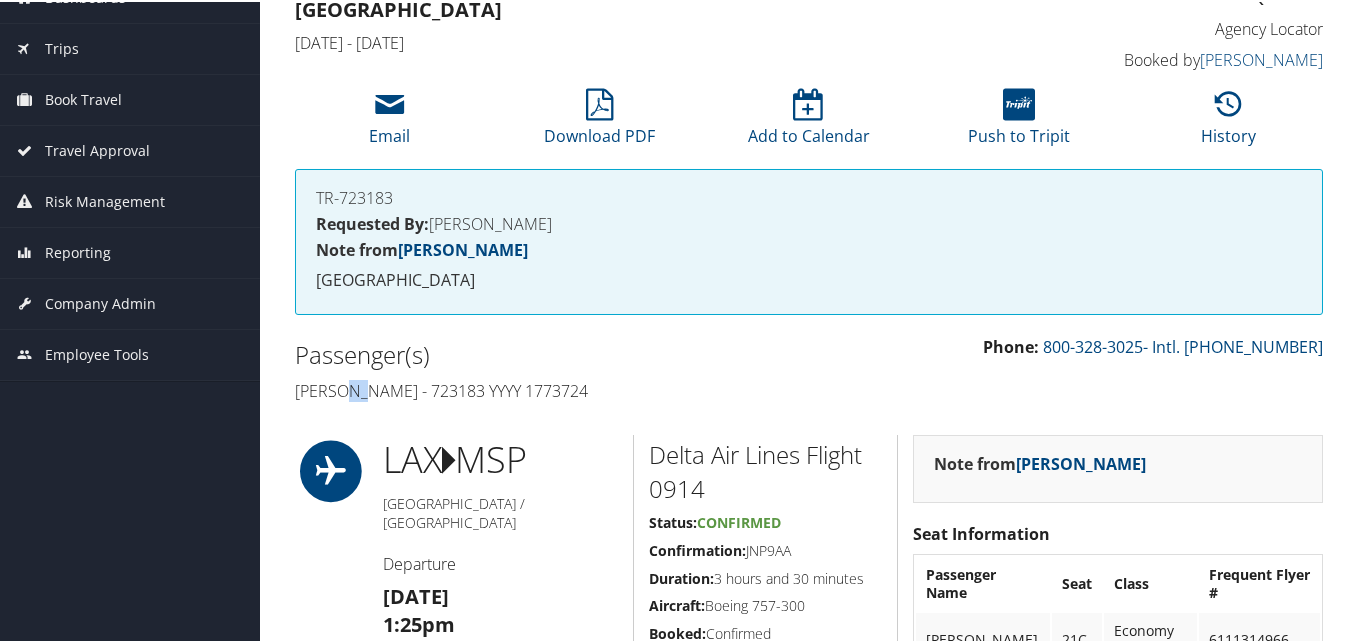 drag, startPoint x: 351, startPoint y: 394, endPoint x: 375, endPoint y: 394, distance: 24 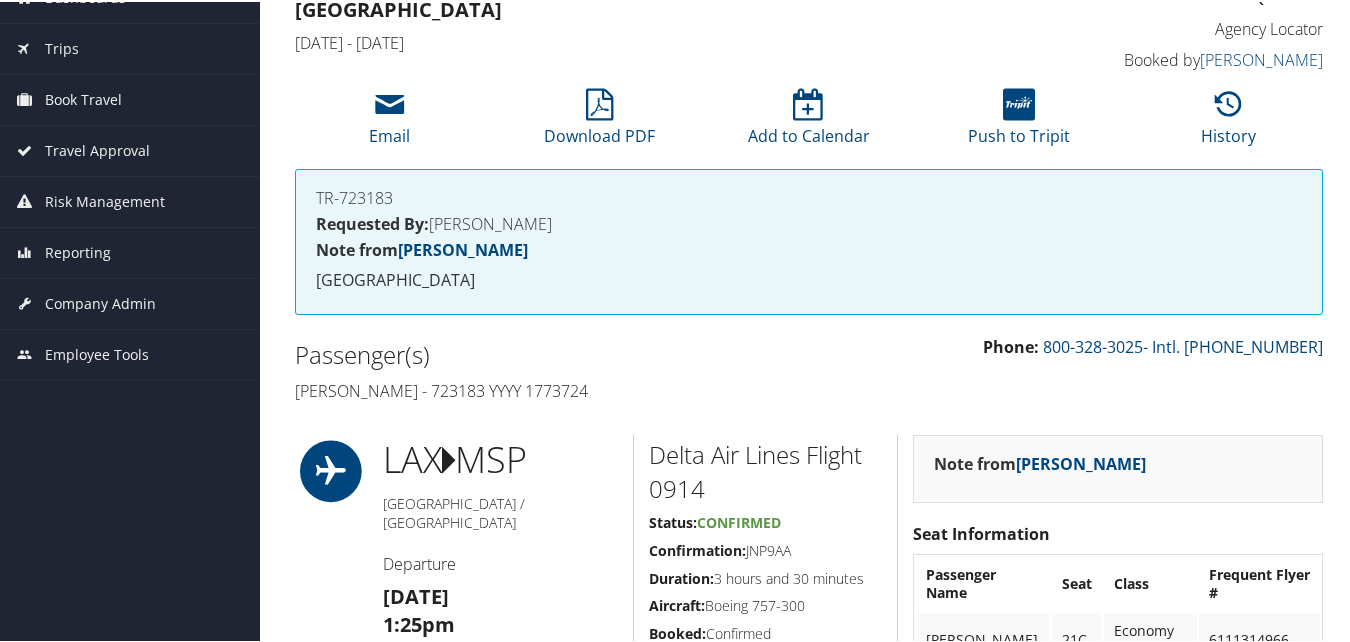 drag, startPoint x: 375, startPoint y: 394, endPoint x: 402, endPoint y: 394, distance: 27 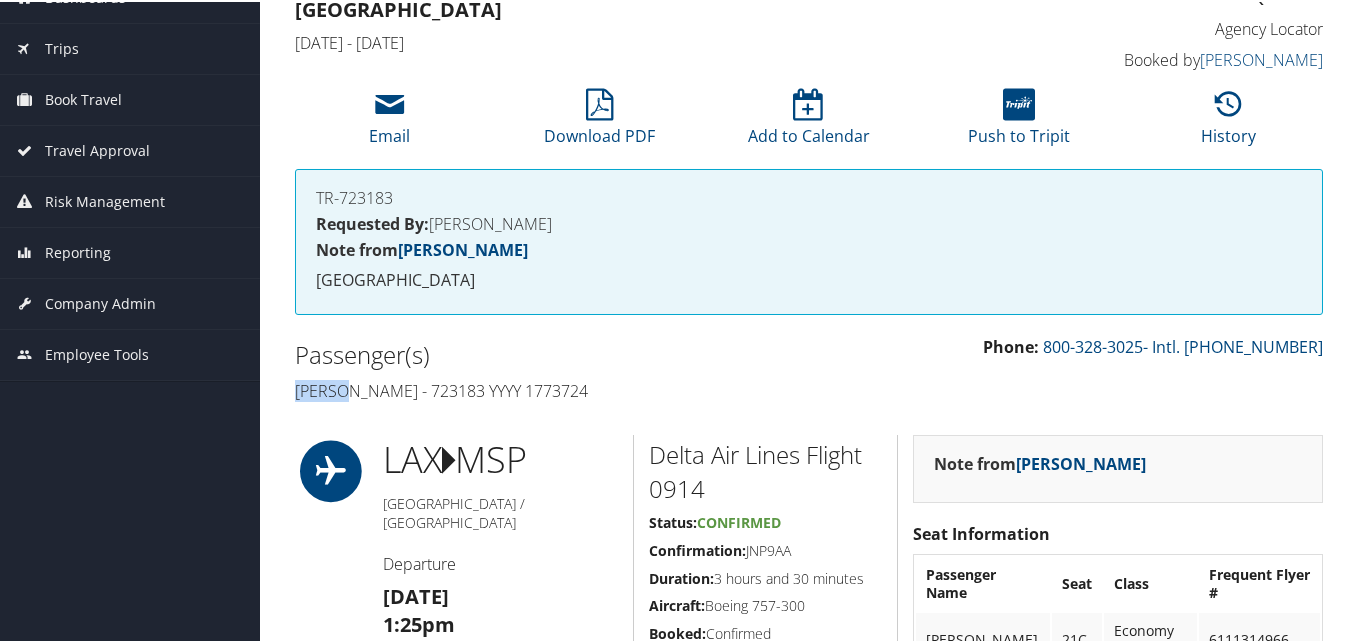 drag, startPoint x: 354, startPoint y: 398, endPoint x: 291, endPoint y: 388, distance: 63.788715 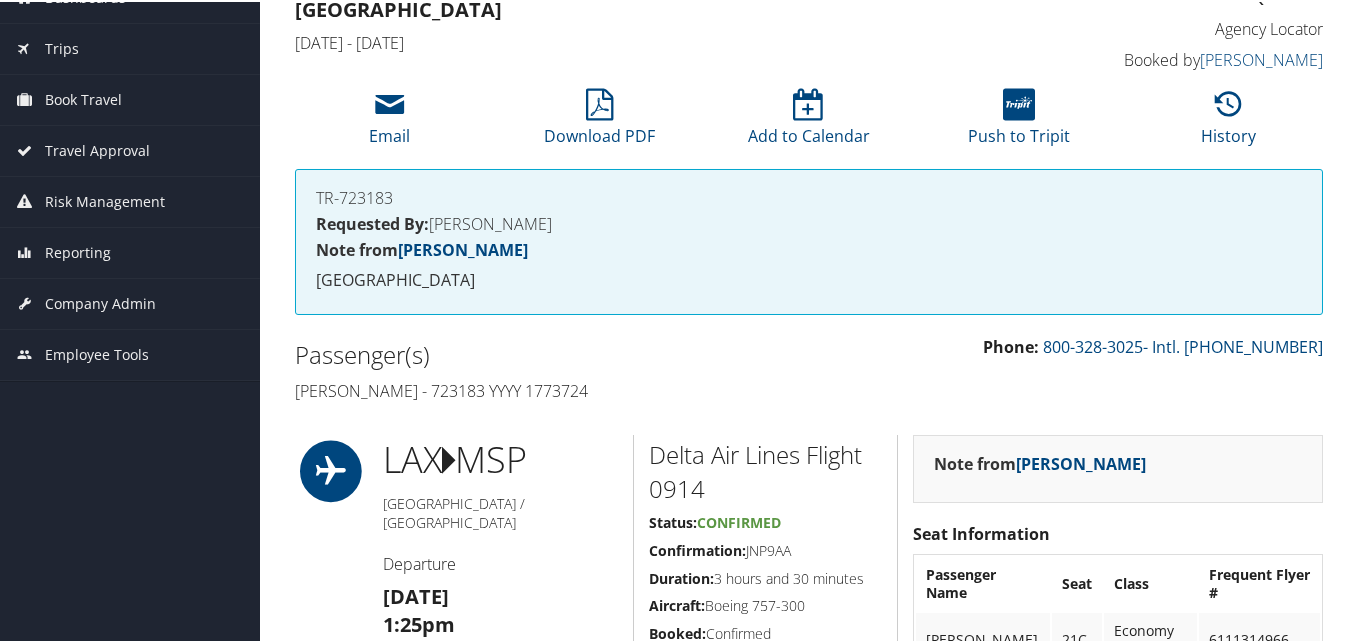 click on "[PERSON_NAME] - 723183 YYYY 1773724" at bounding box center (544, 389) 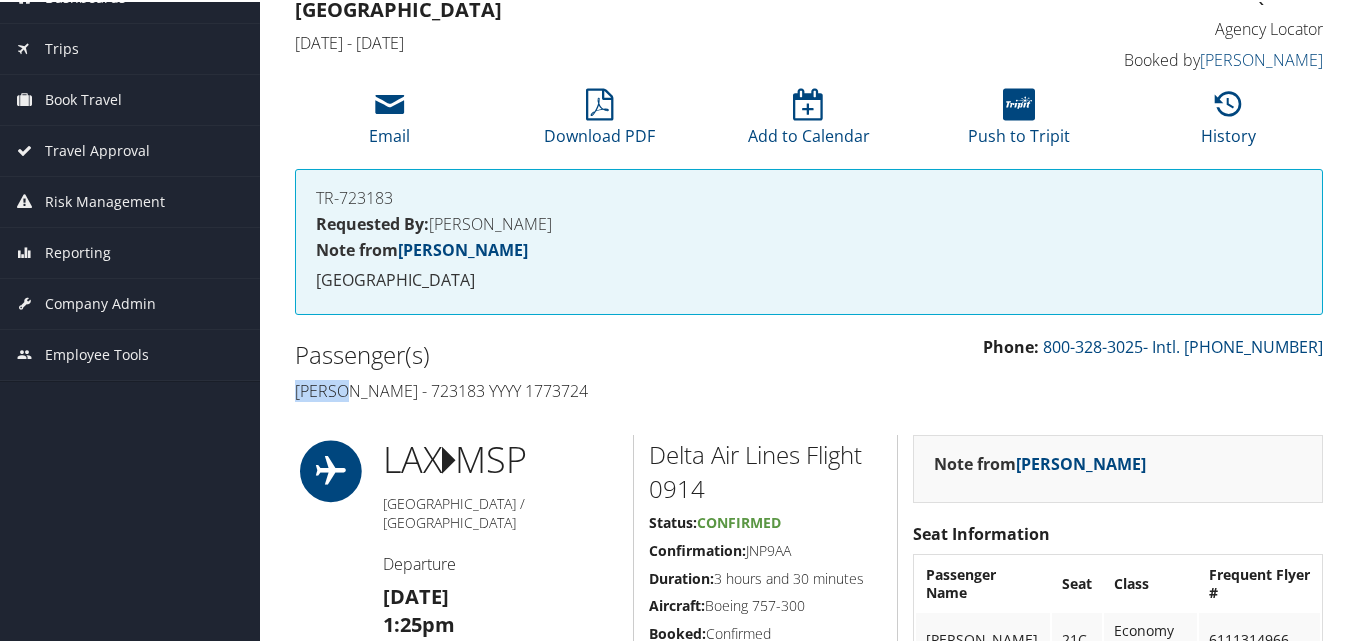 drag, startPoint x: 353, startPoint y: 389, endPoint x: 296, endPoint y: 389, distance: 57 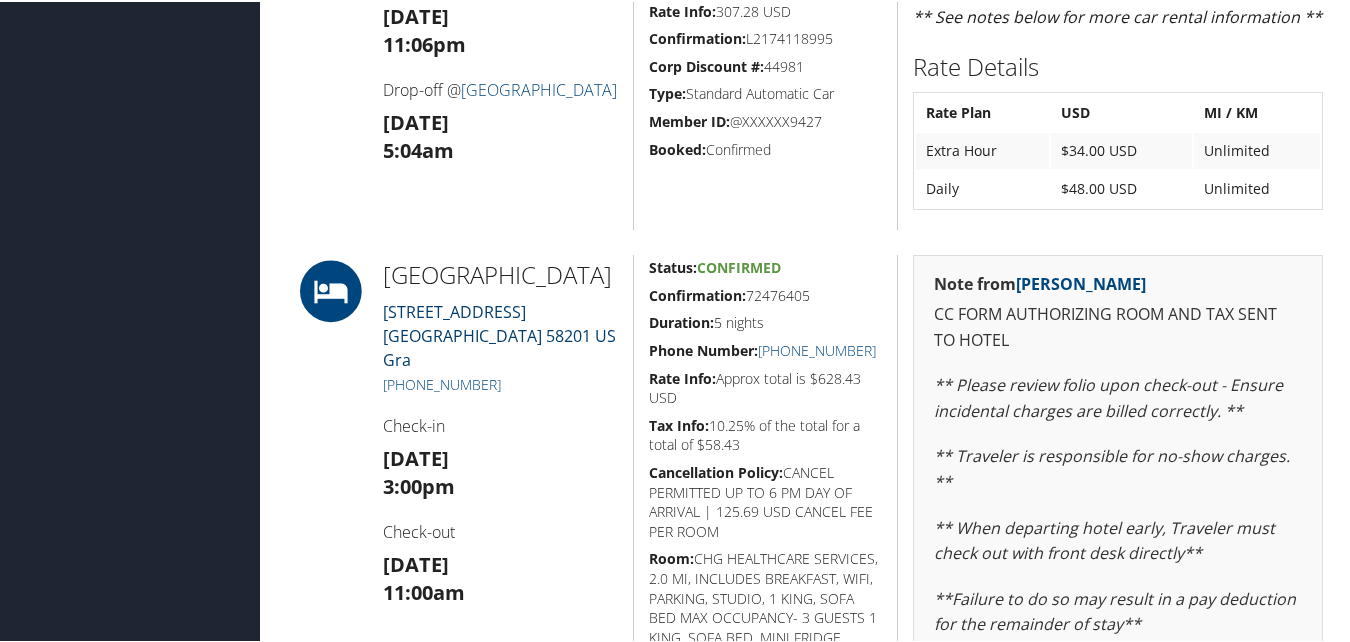 scroll, scrollTop: 1400, scrollLeft: 0, axis: vertical 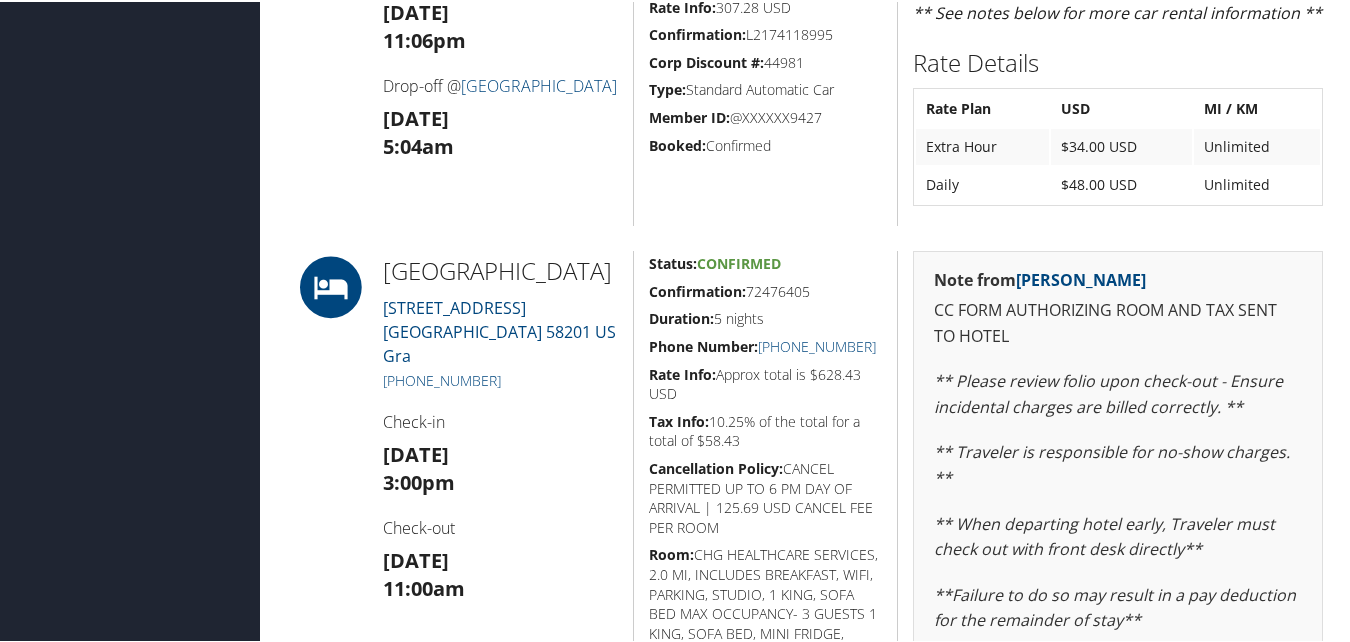 drag, startPoint x: 480, startPoint y: 300, endPoint x: 370, endPoint y: 273, distance: 113.265175 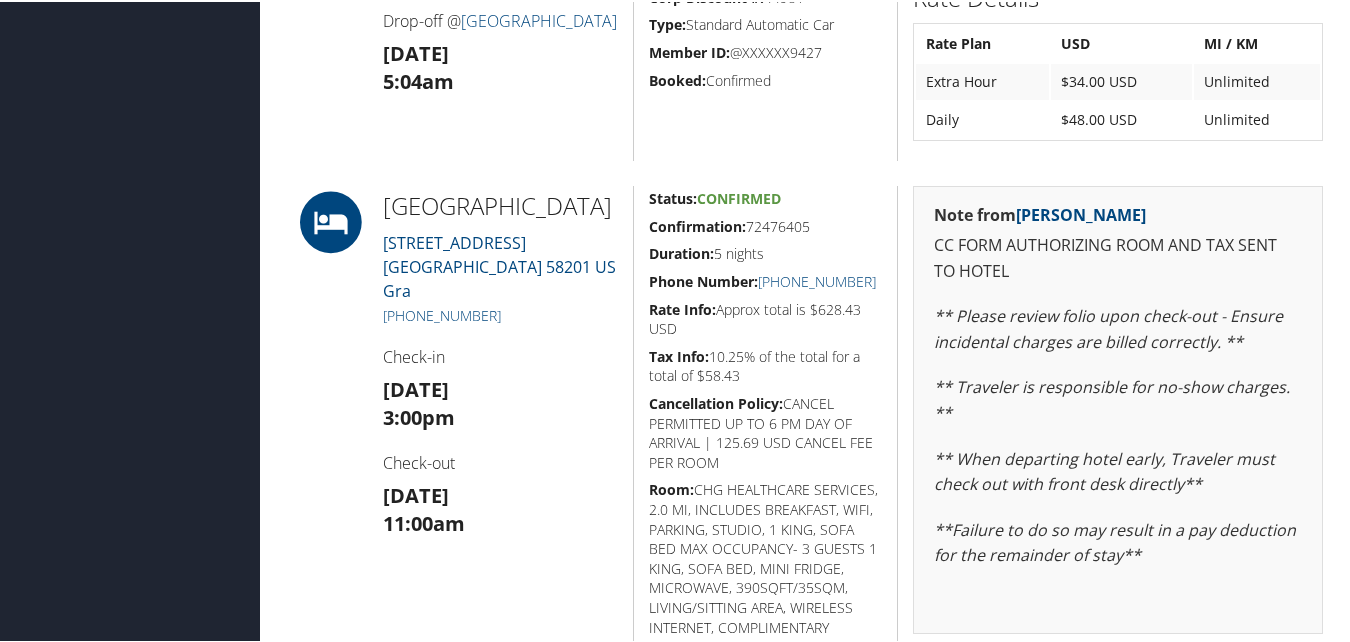 scroll, scrollTop: 1500, scrollLeft: 0, axis: vertical 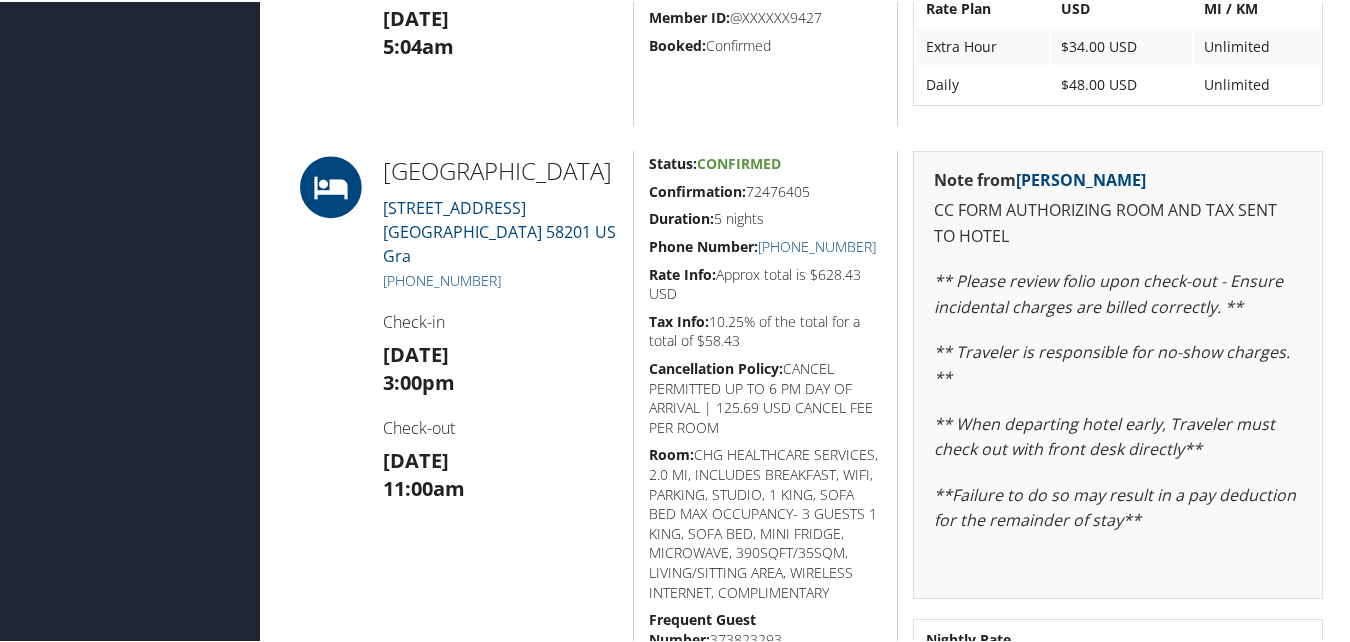 click on "Check-in" at bounding box center [500, 320] 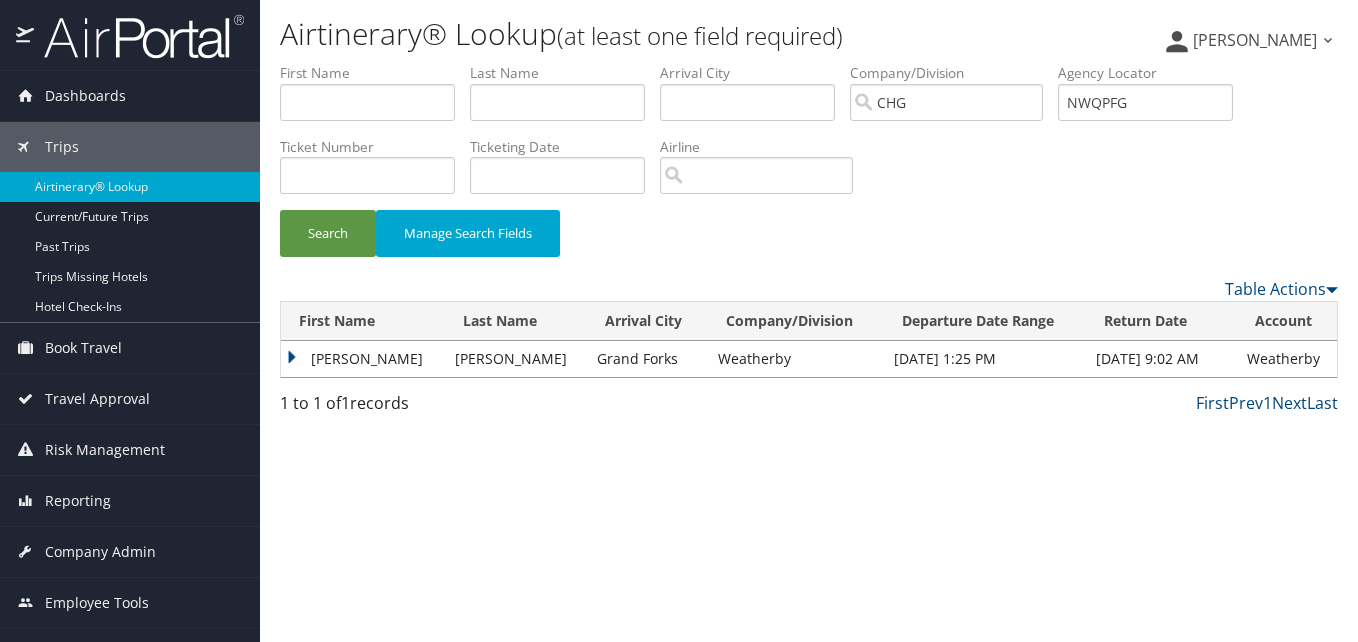 scroll, scrollTop: 0, scrollLeft: 0, axis: both 